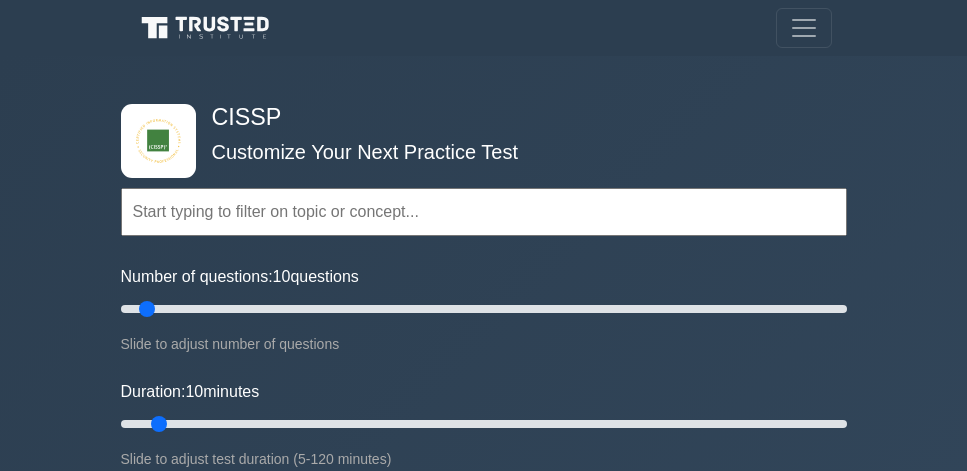 scroll, scrollTop: 114, scrollLeft: 0, axis: vertical 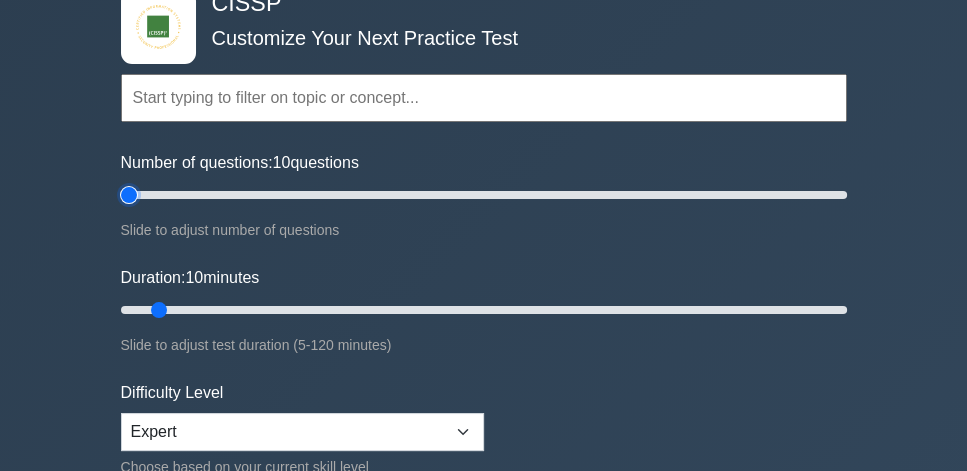 type on "5" 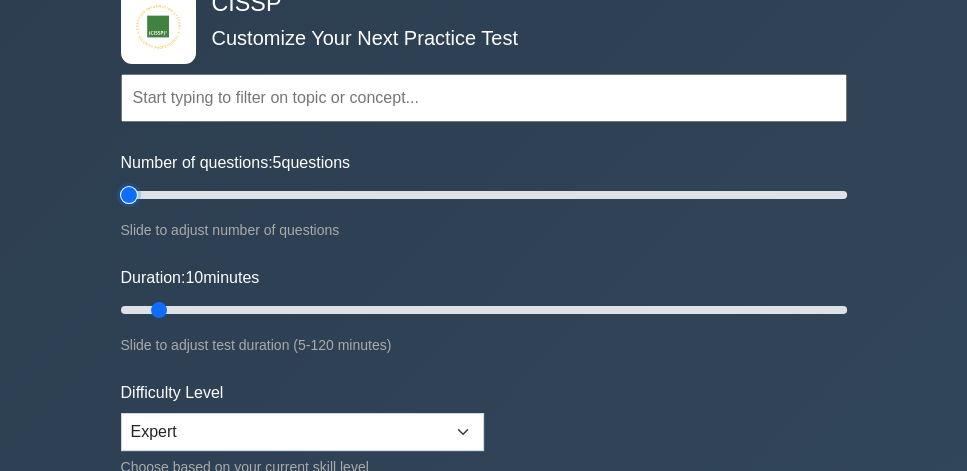 drag, startPoint x: 123, startPoint y: 196, endPoint x: 78, endPoint y: 196, distance: 45 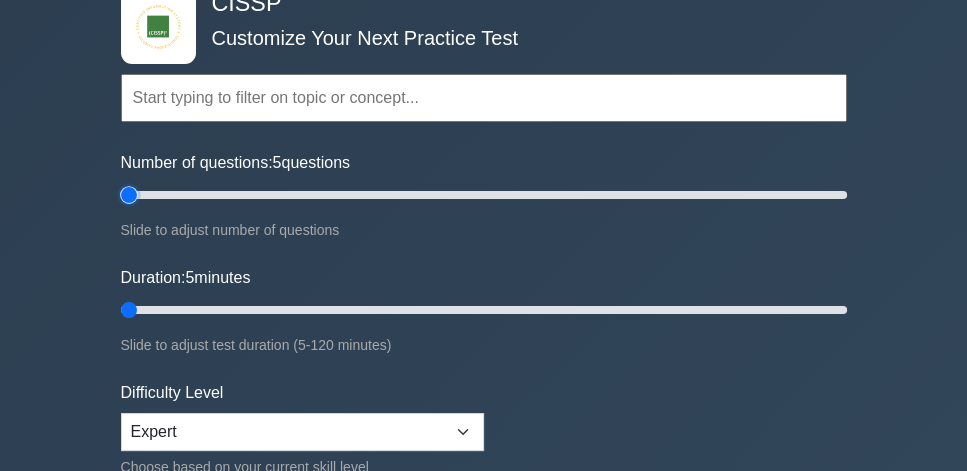 drag, startPoint x: 159, startPoint y: 312, endPoint x: 85, endPoint y: 312, distance: 74 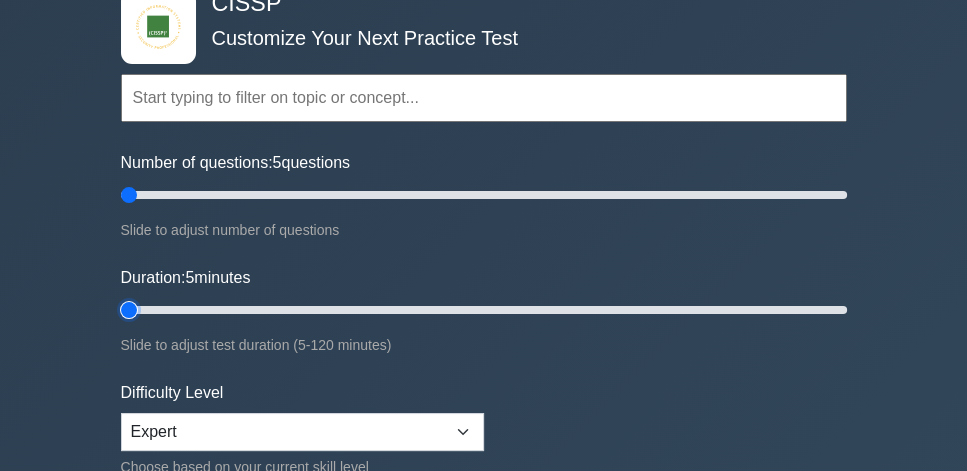 type on "5" 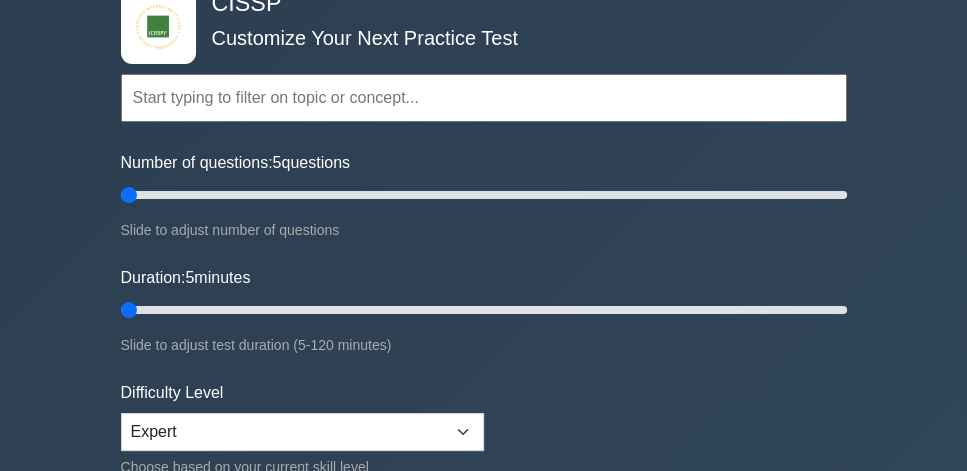 click on "CISSP
Customize Your Next Practice Test
Topics
Security and Risk Management
Asset Security
Security Architecture and Engineering
Communication and Network Security
Software Development Security
Security Assessment and Testing
Identity and Access Management" at bounding box center (483, 551) 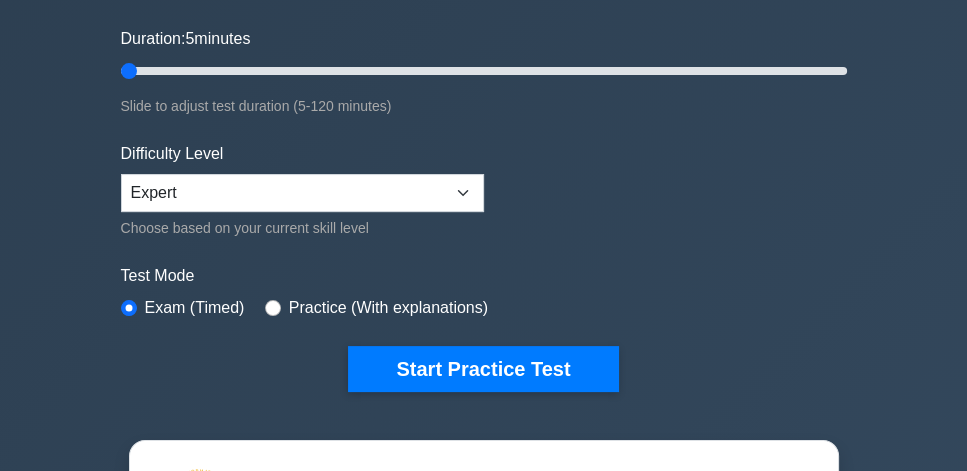 scroll, scrollTop: 400, scrollLeft: 0, axis: vertical 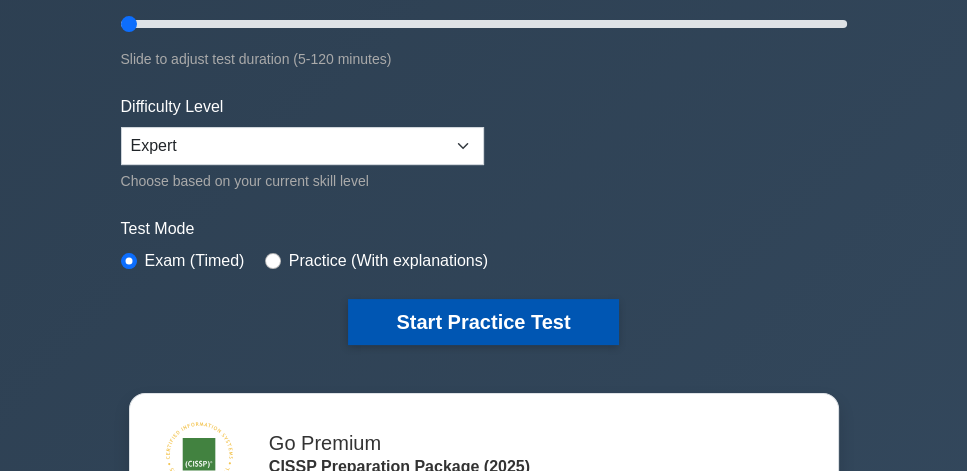 click on "Start Practice Test" at bounding box center (483, 322) 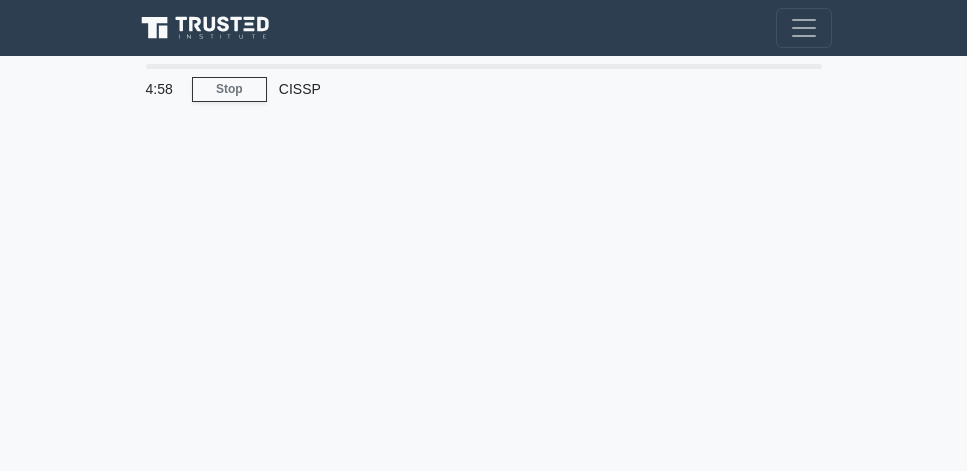 scroll, scrollTop: 114, scrollLeft: 0, axis: vertical 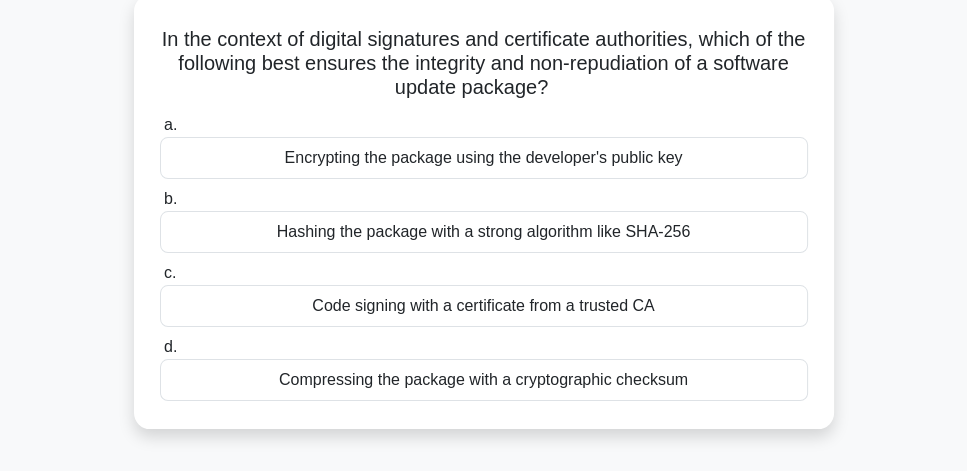 click on "3:54
Stop
CISSP
Advanced
1/5
In the context of digital signatures and certificate authorities, which of the following best ensures the integrity and non-repudiation of a software update package?
.spinner_0XTQ{transform-origin:center;animation:spinner_y6GP .75s linear infinite}@keyframes spinner_y6GP{100%{transform:rotate(360deg)}}
a.
b. c. d." at bounding box center (483, 450) 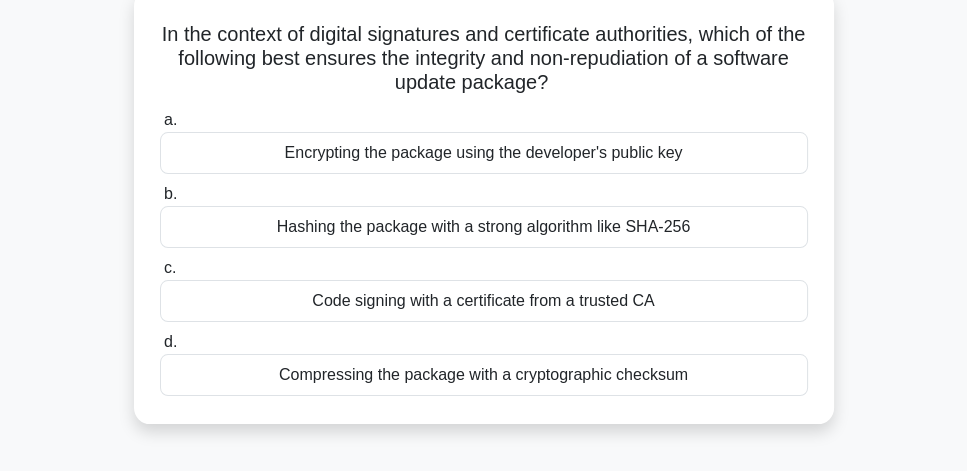click on "Code signing with a certificate from a trusted CA" at bounding box center [484, 301] 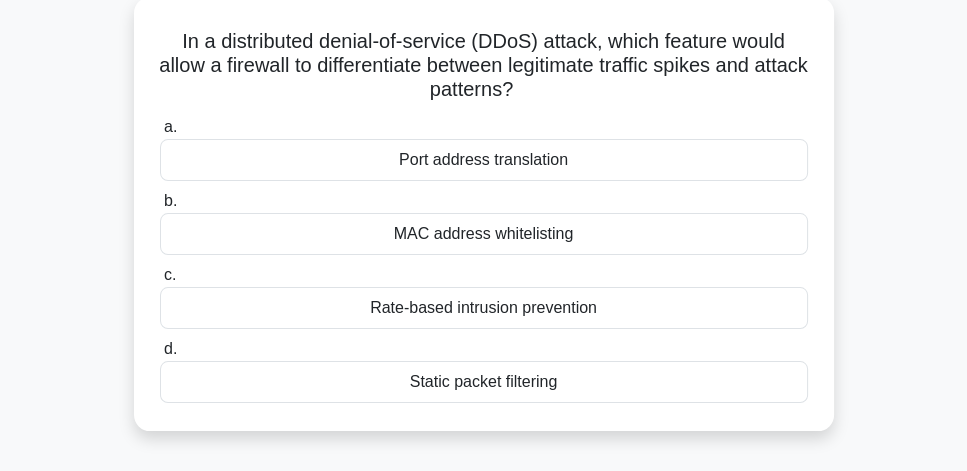 scroll, scrollTop: 114, scrollLeft: 0, axis: vertical 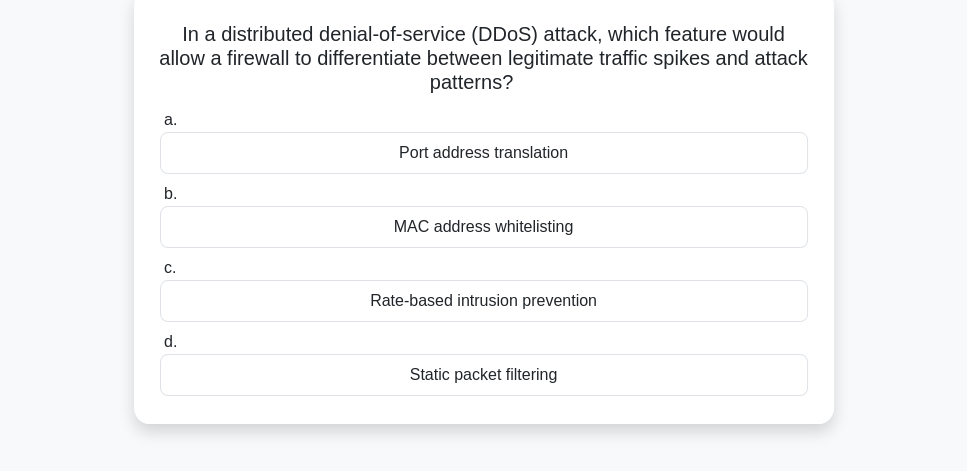 click on "Static packet filtering" at bounding box center (484, 375) 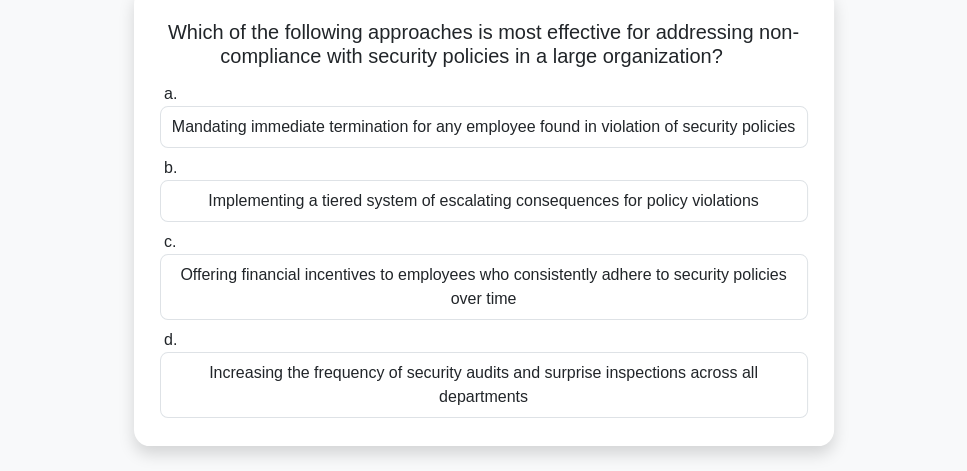scroll, scrollTop: 114, scrollLeft: 0, axis: vertical 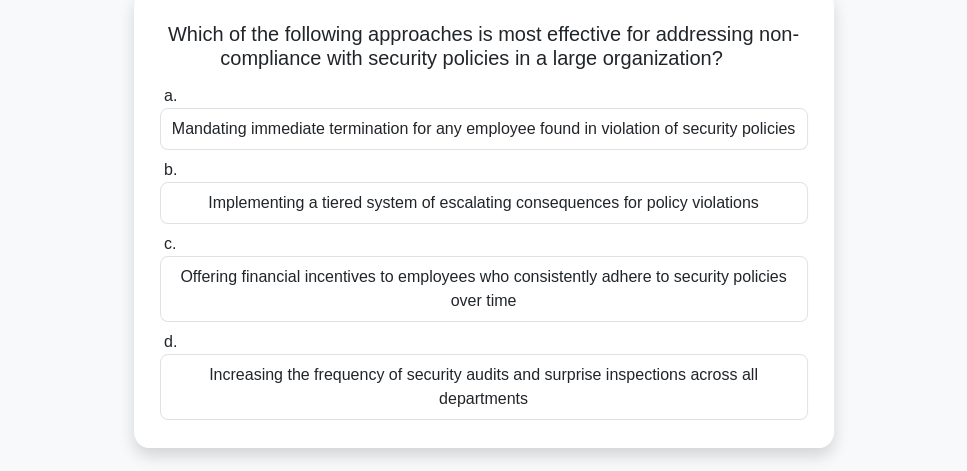 click on "Offering financial incentives to employees who consistently adhere to security policies over time" at bounding box center (484, 289) 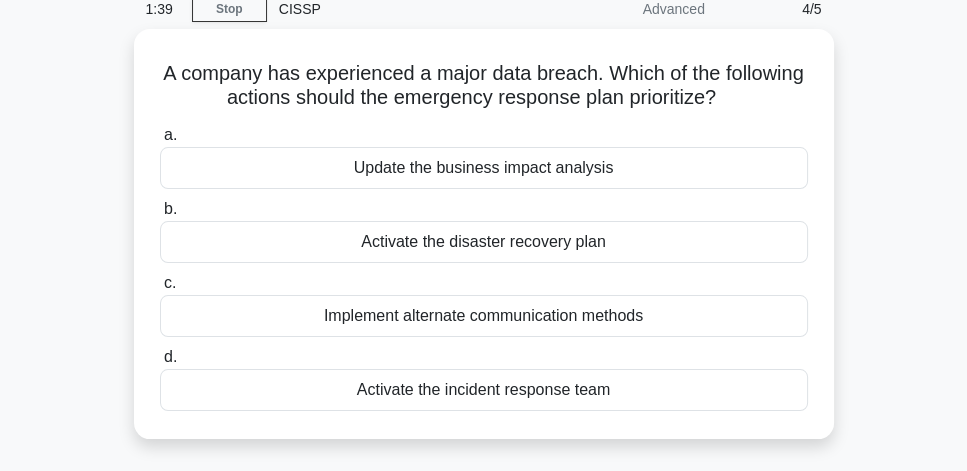 scroll, scrollTop: 114, scrollLeft: 0, axis: vertical 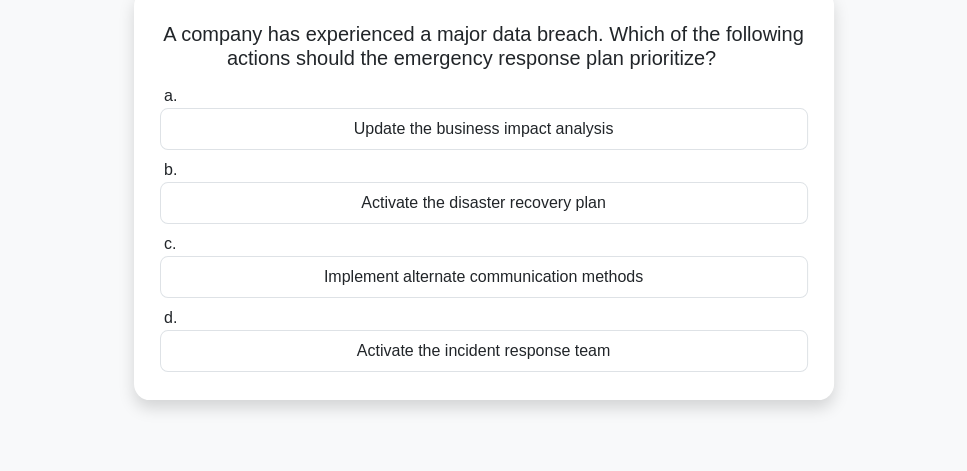 click on "Activate the incident response team" at bounding box center [484, 351] 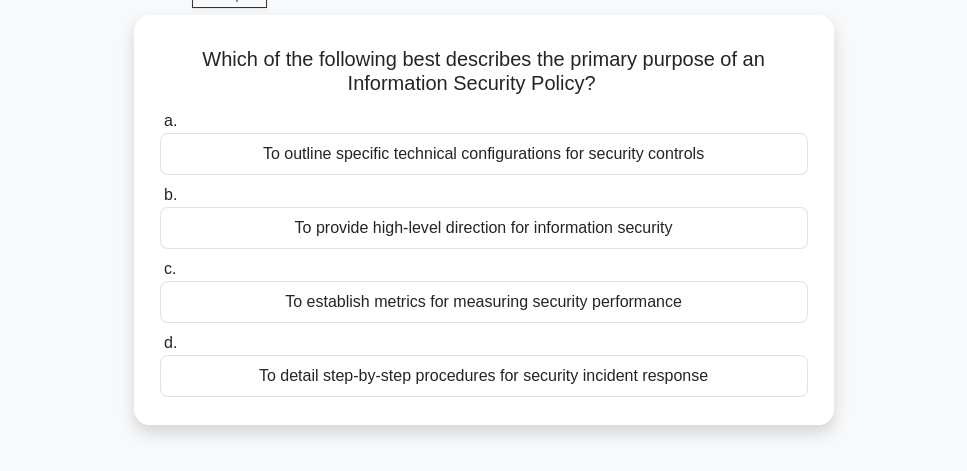 scroll, scrollTop: 57, scrollLeft: 0, axis: vertical 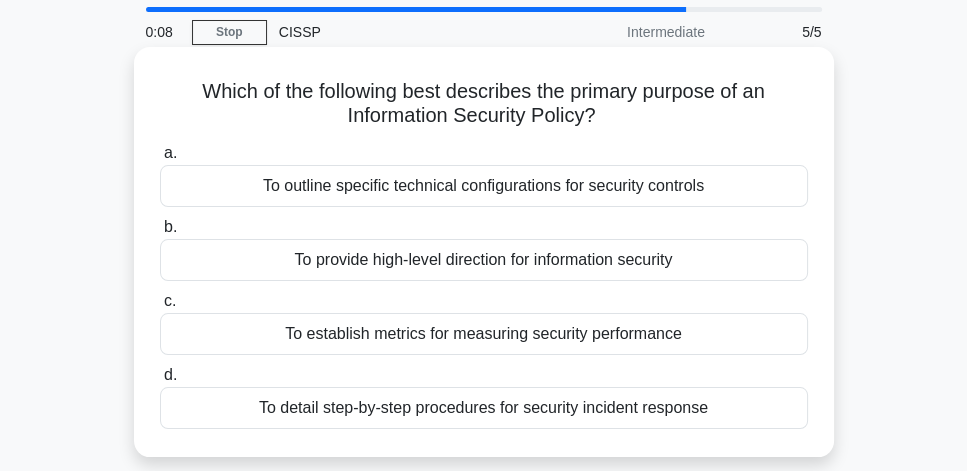 click on "To establish metrics for measuring security performance" at bounding box center (484, 334) 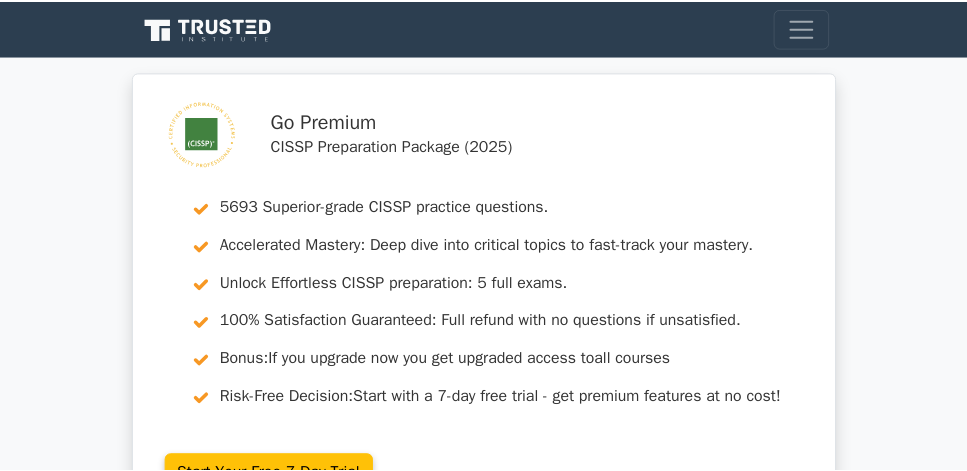 scroll, scrollTop: 0, scrollLeft: 0, axis: both 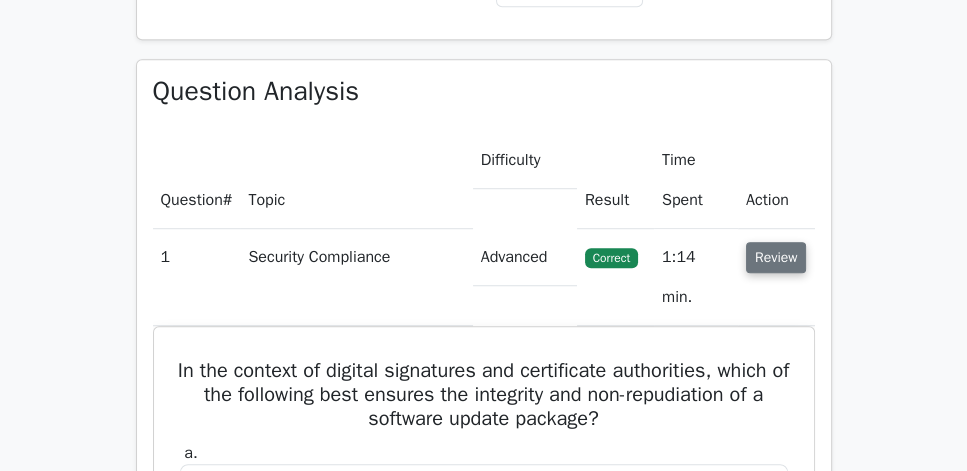 click on "Review" at bounding box center [776, 257] 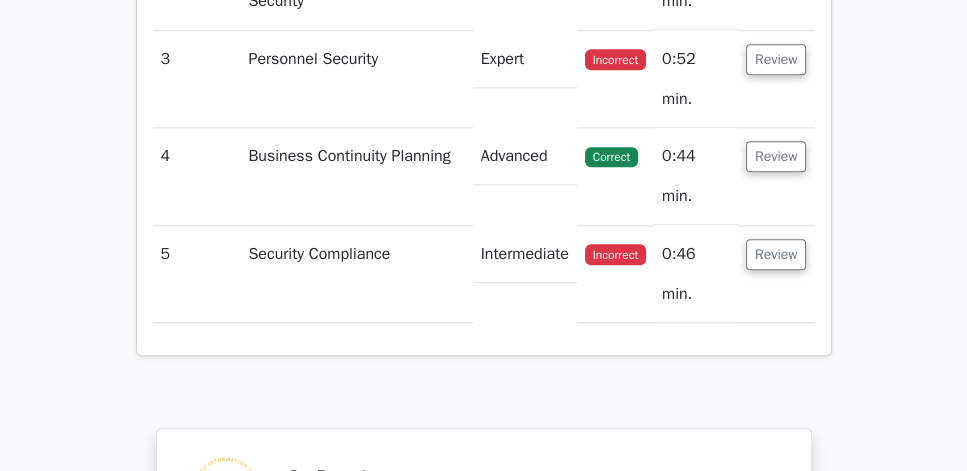 scroll, scrollTop: 1714, scrollLeft: 0, axis: vertical 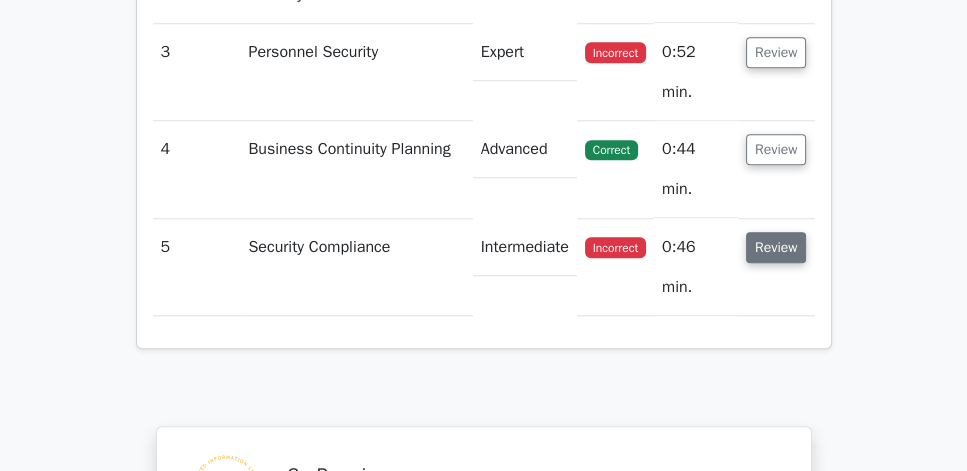 click on "Review" at bounding box center (776, 247) 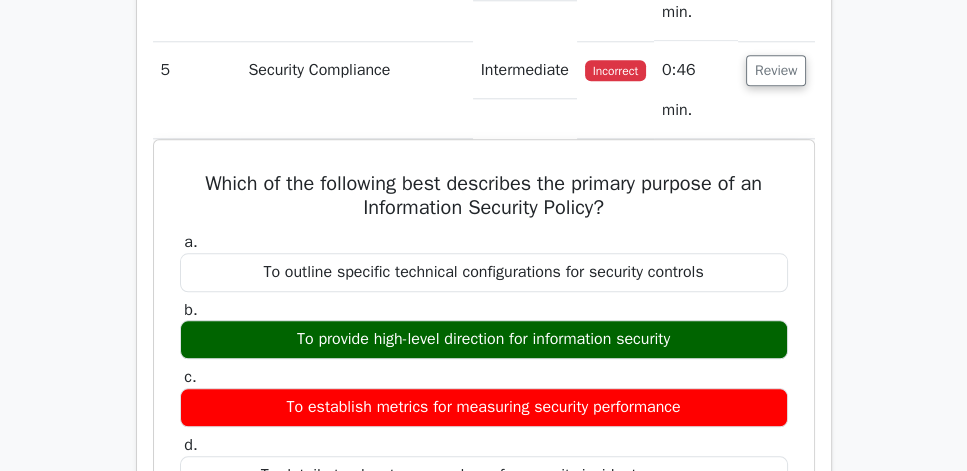 scroll, scrollTop: 1885, scrollLeft: 0, axis: vertical 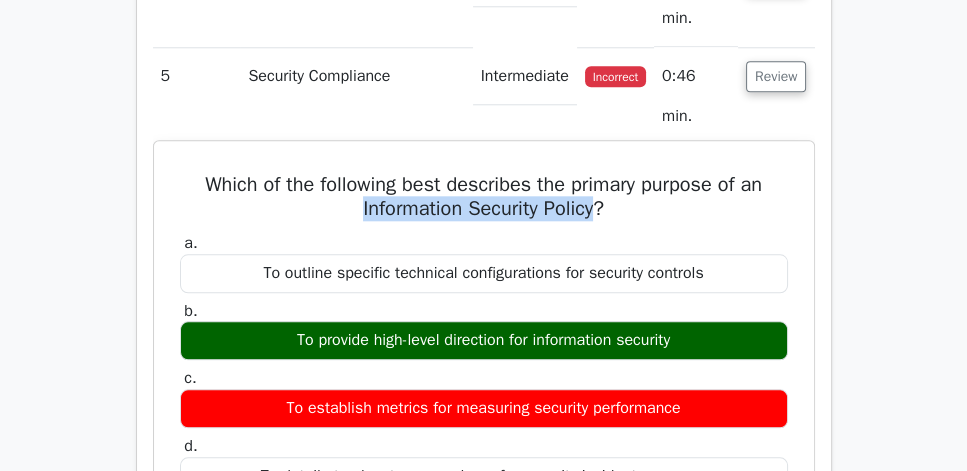 drag, startPoint x: 364, startPoint y: 229, endPoint x: 620, endPoint y: 239, distance: 256.19525 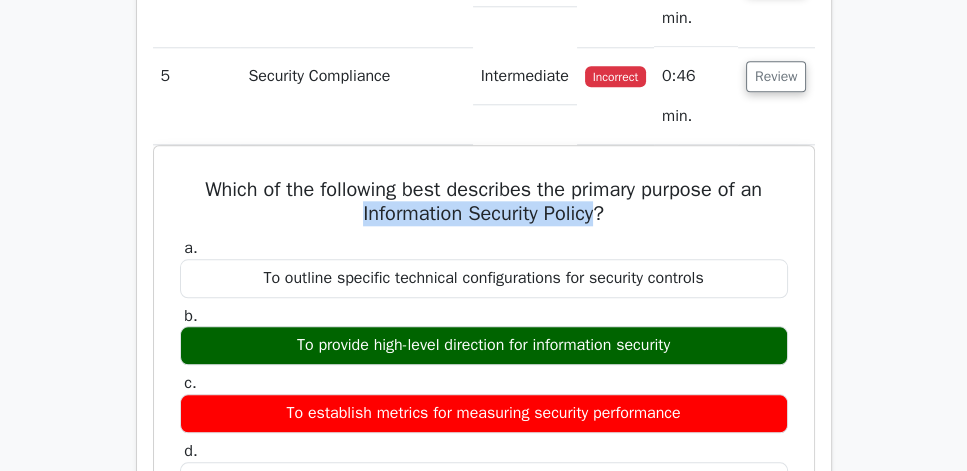 copy on "Information Security Policy" 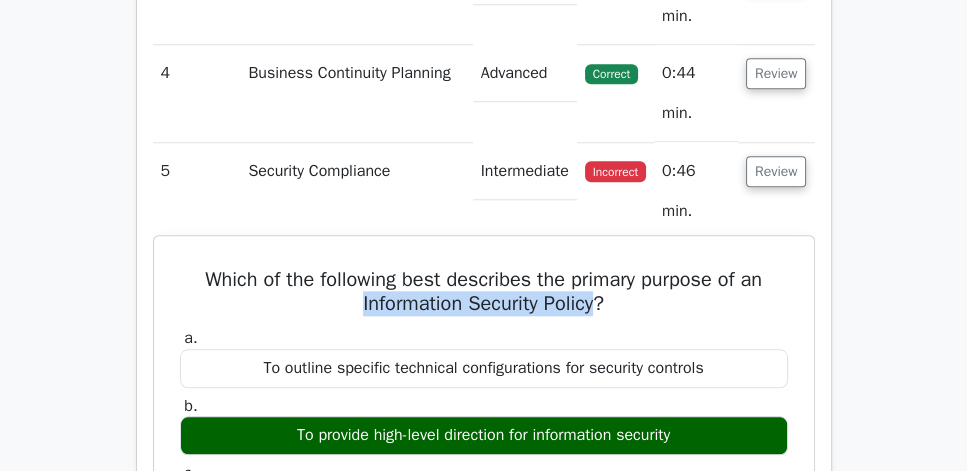 scroll, scrollTop: 1771, scrollLeft: 0, axis: vertical 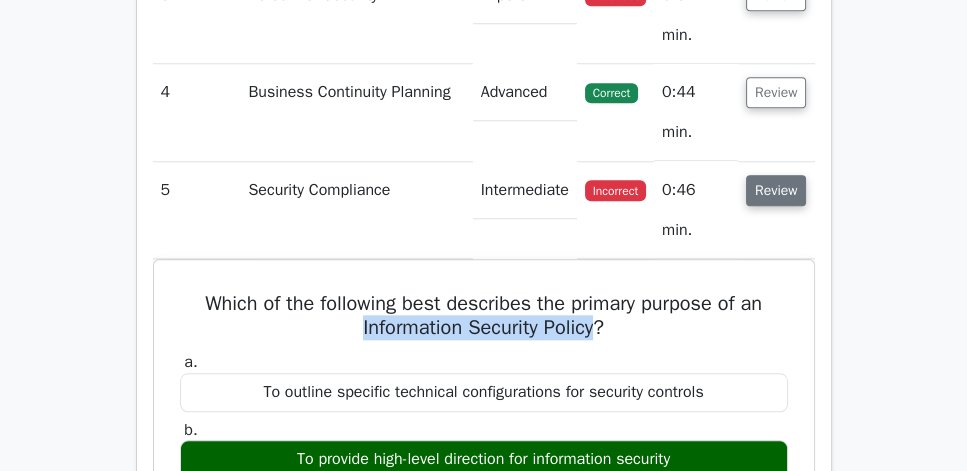click on "Review" at bounding box center [776, 190] 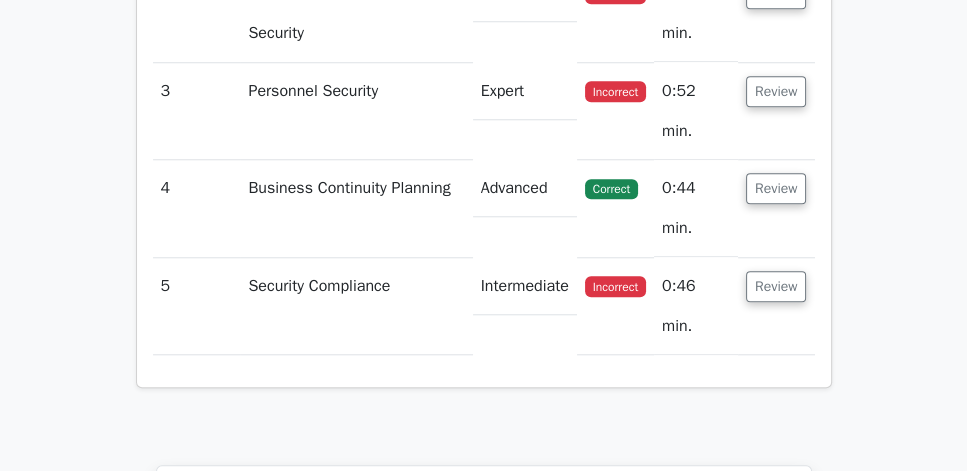 scroll, scrollTop: 1657, scrollLeft: 0, axis: vertical 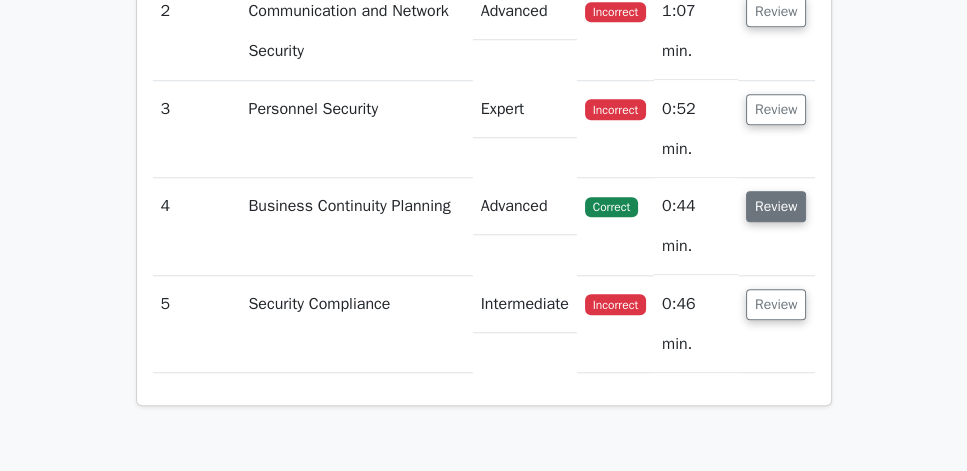 click on "Review" at bounding box center [776, 206] 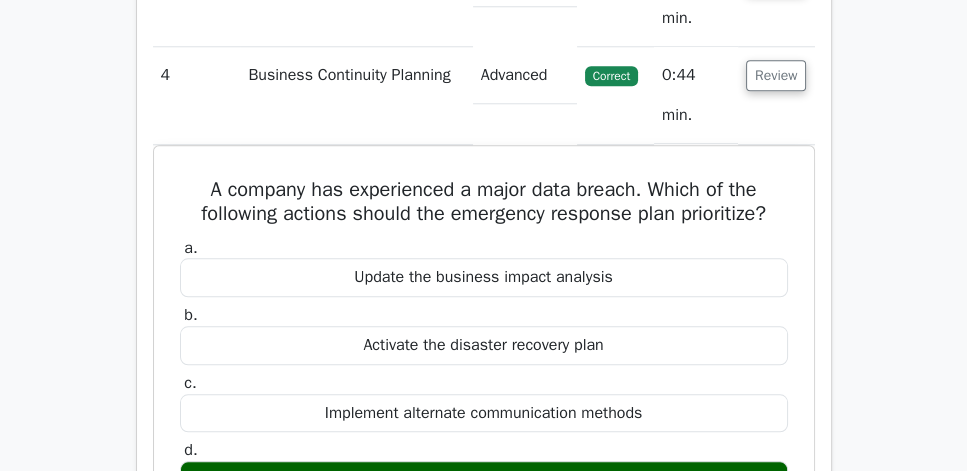 scroll, scrollTop: 1771, scrollLeft: 0, axis: vertical 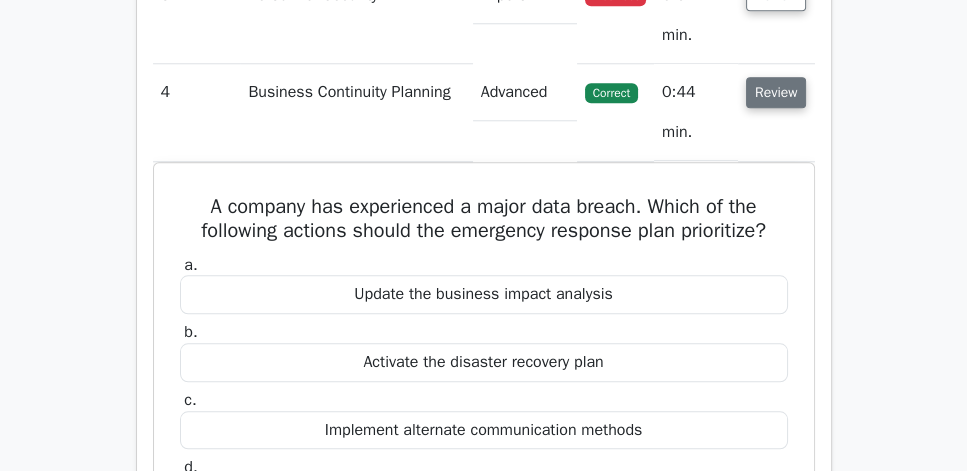 click on "Review" at bounding box center [776, 92] 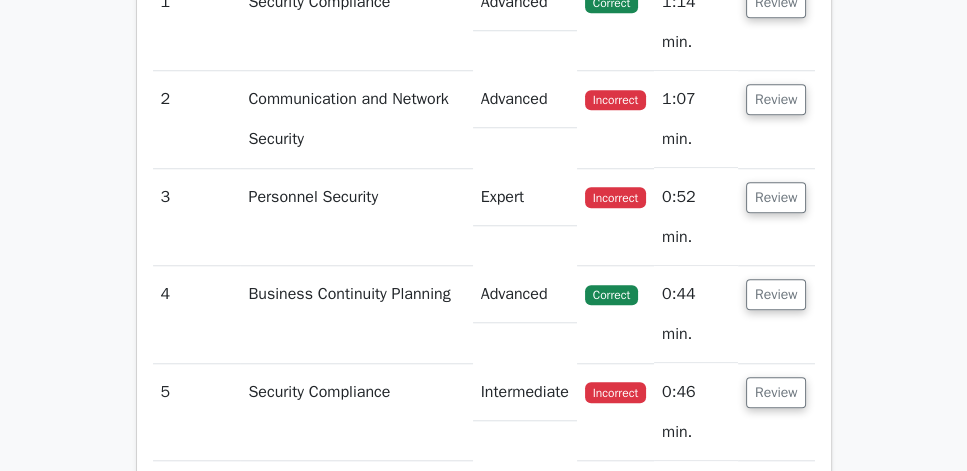 scroll, scrollTop: 1542, scrollLeft: 0, axis: vertical 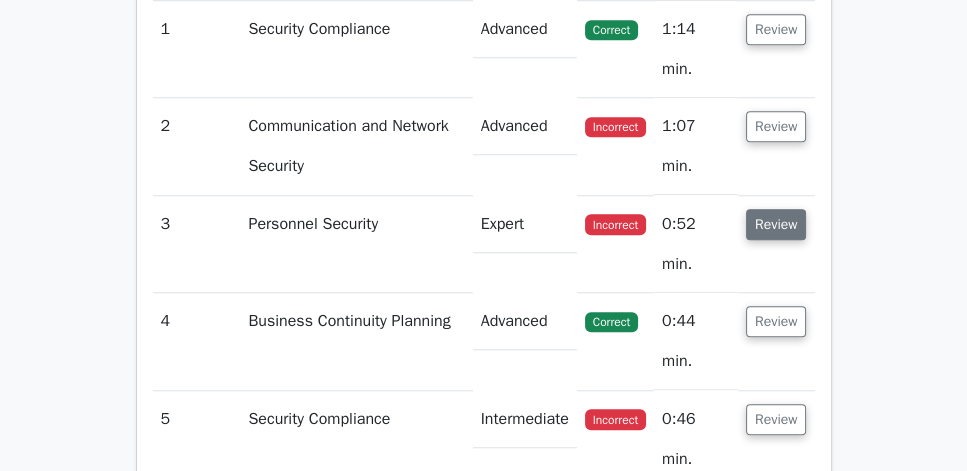 click on "Review" at bounding box center (776, 224) 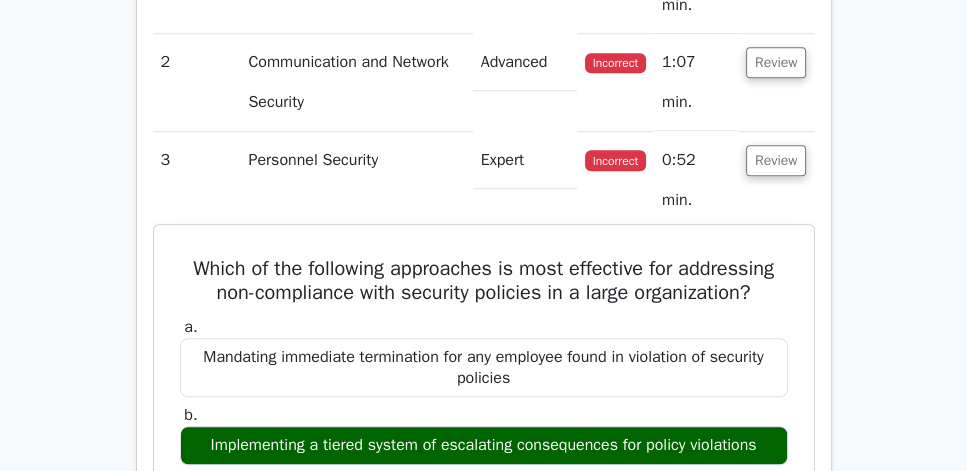 scroll, scrollTop: 1600, scrollLeft: 0, axis: vertical 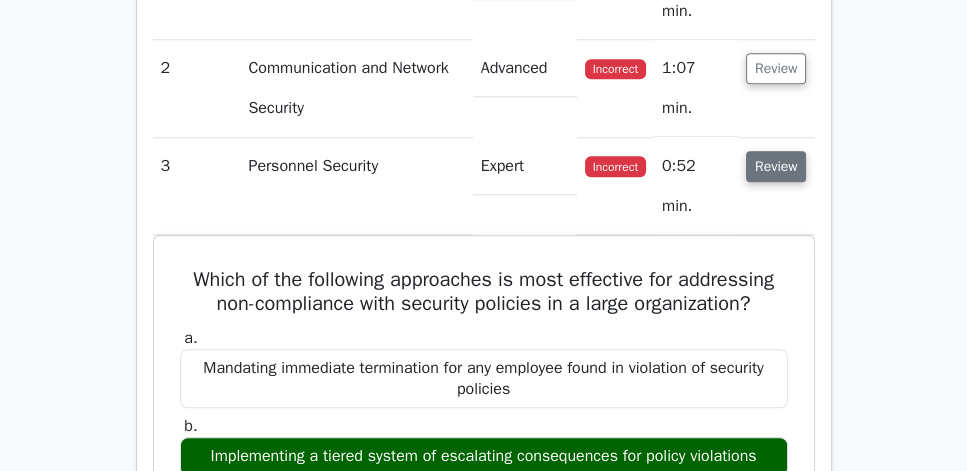click on "Review" at bounding box center [776, 166] 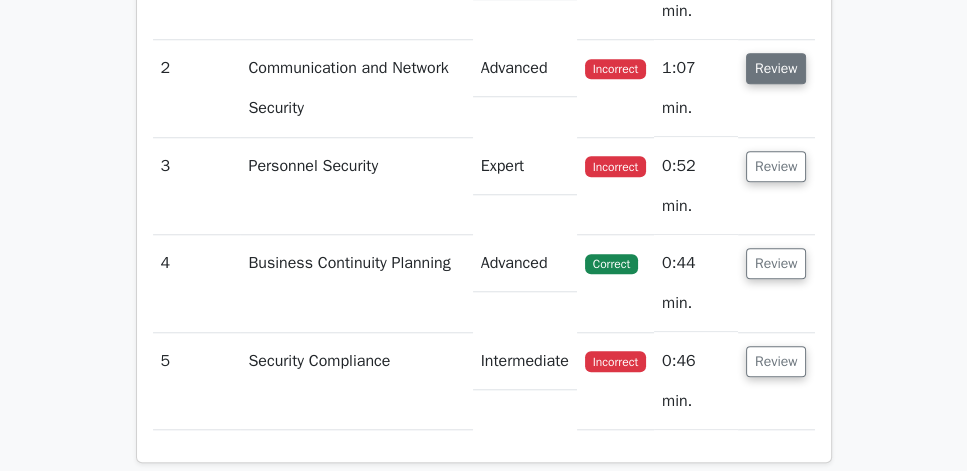 click on "Review" at bounding box center [776, 68] 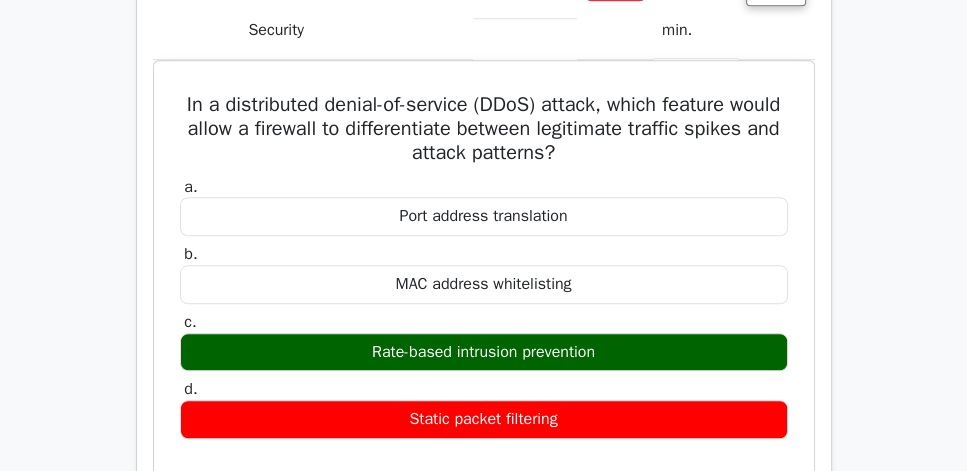 scroll, scrollTop: 1657, scrollLeft: 0, axis: vertical 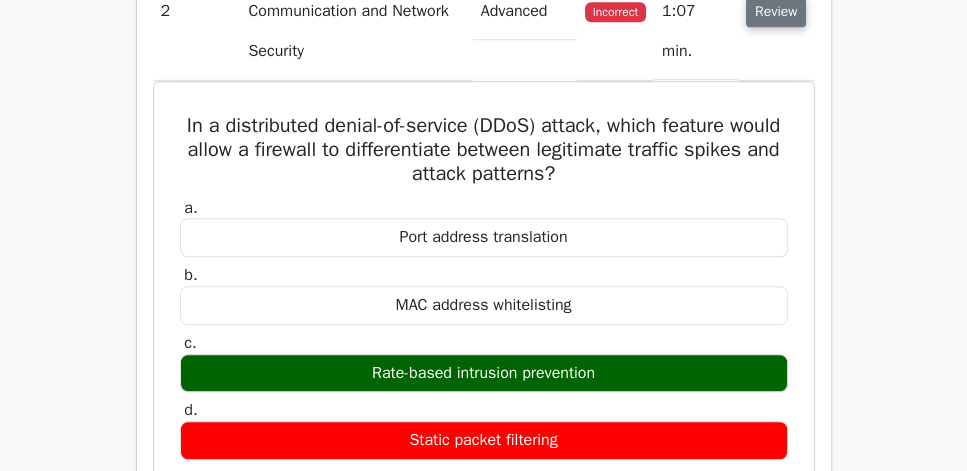 click on "Review" at bounding box center (776, 11) 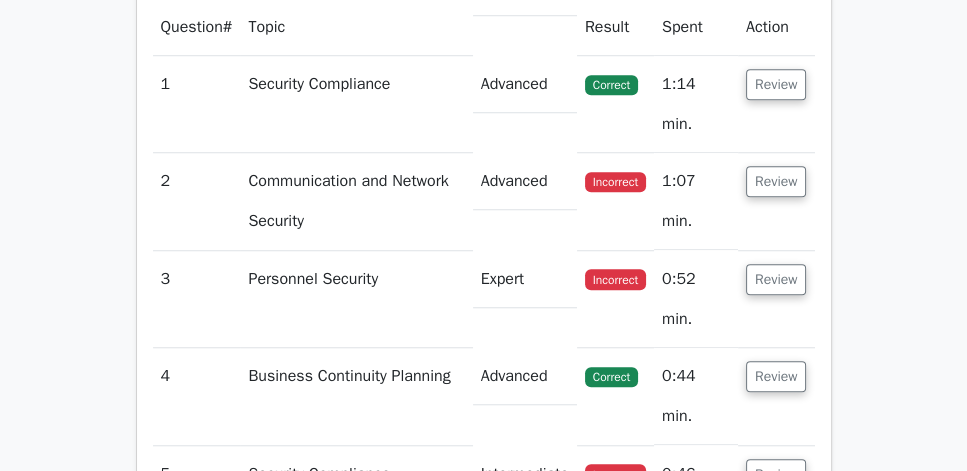 scroll, scrollTop: 1428, scrollLeft: 0, axis: vertical 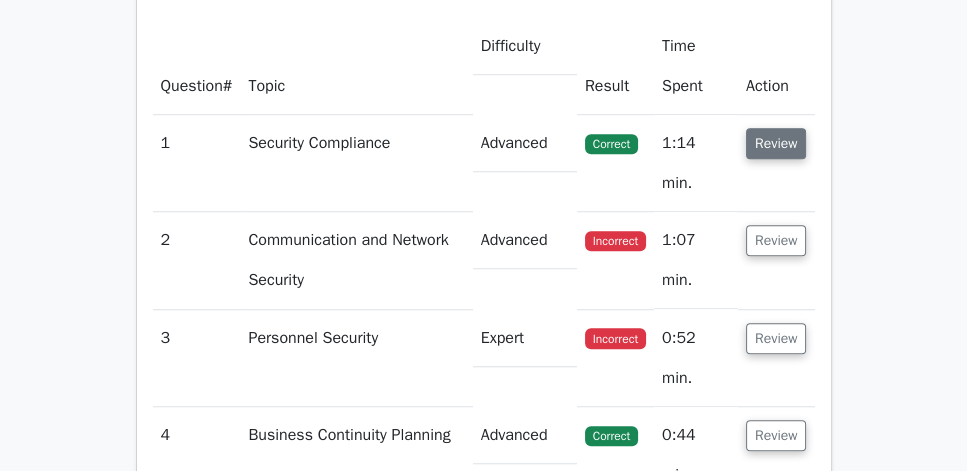 click on "Review" at bounding box center [776, 143] 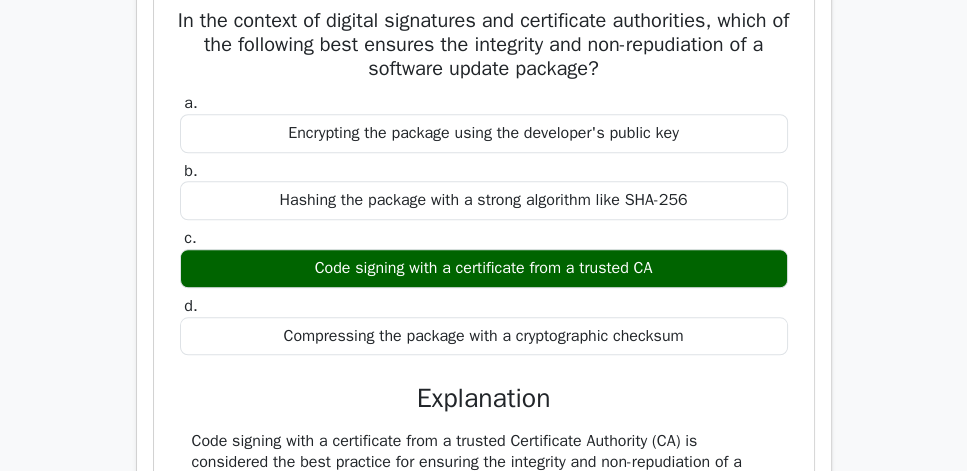 scroll, scrollTop: 1657, scrollLeft: 0, axis: vertical 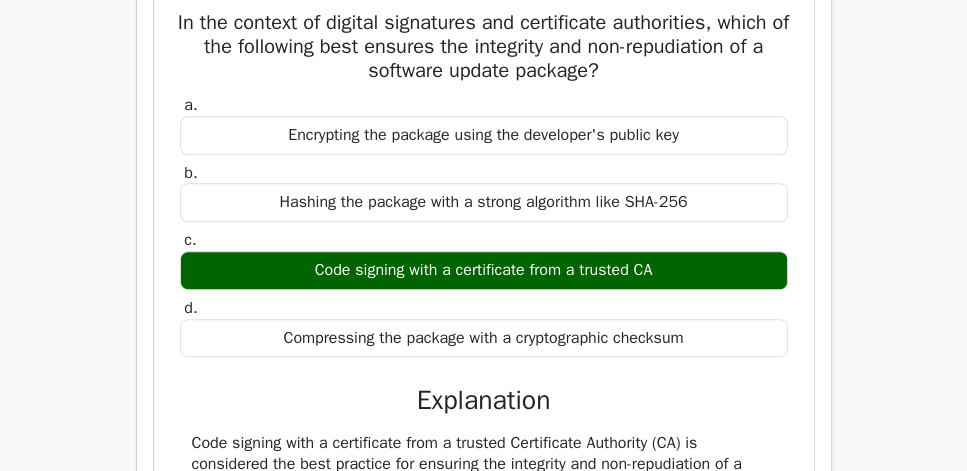 drag, startPoint x: 191, startPoint y: 45, endPoint x: 710, endPoint y: 379, distance: 617.18475 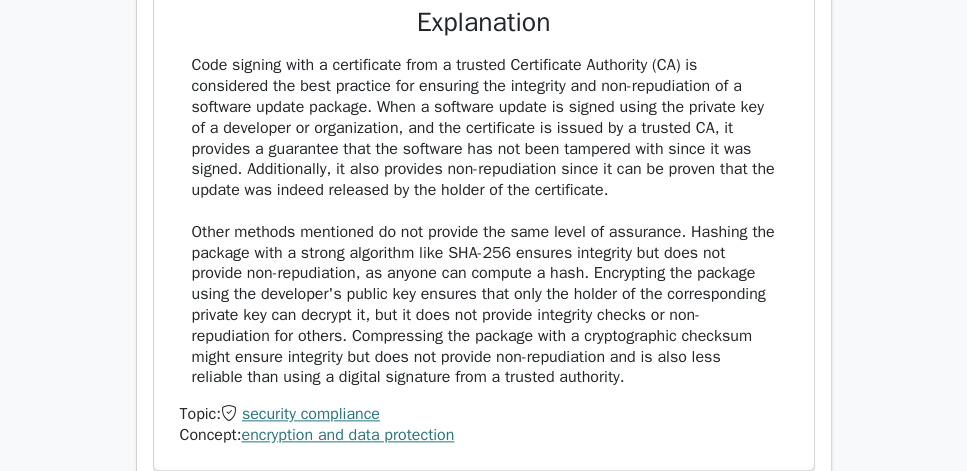 scroll, scrollTop: 2228, scrollLeft: 0, axis: vertical 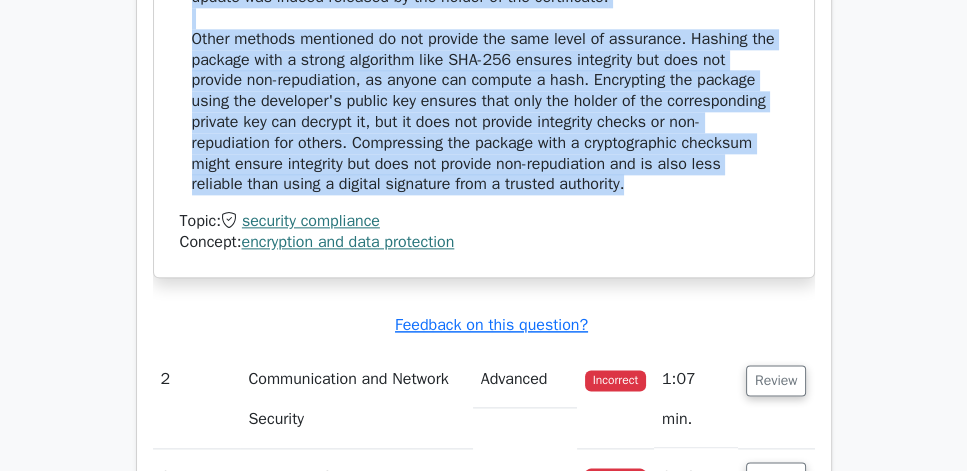 click on "Code signing with a certificate from a trusted Certificate Authority (CA) is considered the best practice for ensuring the integrity and non-repudiation of a software update package. When a software update is signed using the private key of a developer or organization, and the certificate is issued by a trusted CA, it provides a guarantee that the software has not been tampered with since it was signed. Additionally, it also provides non-repudiation since it can be proven that the update was indeed released by the holder of the certificate." at bounding box center (484, 28) 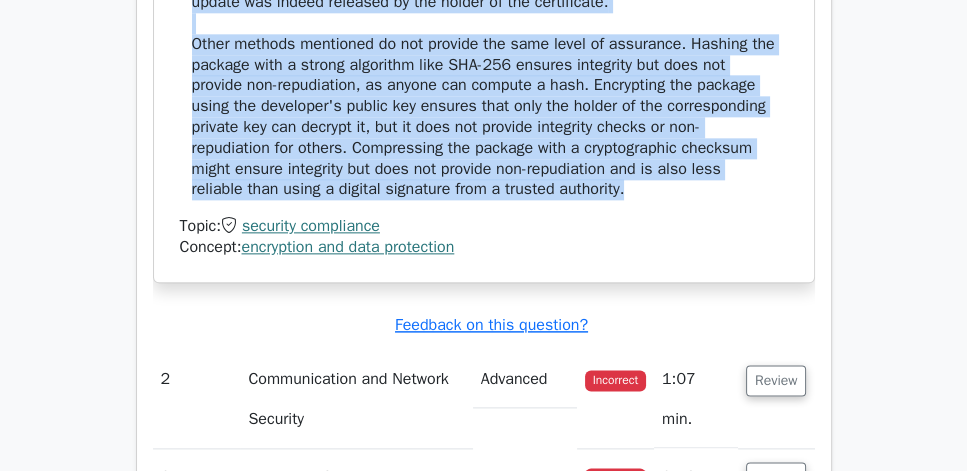 copy on "In the context of digital signatures and certificate authorities, which of the following best ensures the integrity and non-repudiation of a software update package?
a.
Encrypting the package using the developer's public key
b.
Hashing the package with a strong algorithm like SHA-256
c.
Code signing with a certificate from a trusted CA
d.
Compressing the package with a cryptographic checksum
Explanation
Code signing with a certificate from a trusted Certificate Authority (CA) is considered the best practice for ensuring the integrity and non-repudiation of a software update package. When a software update is signed using the private key of a developer or organization, and the certificate is issued by a tru..." 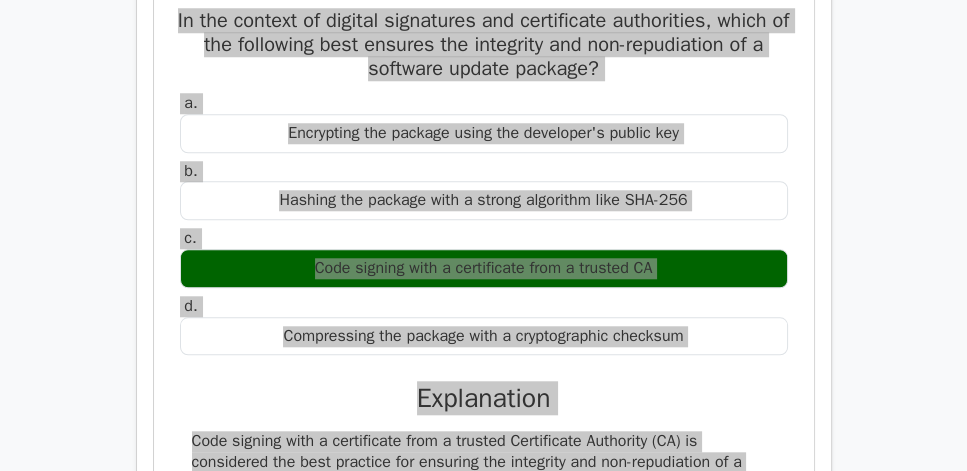 scroll, scrollTop: 1657, scrollLeft: 0, axis: vertical 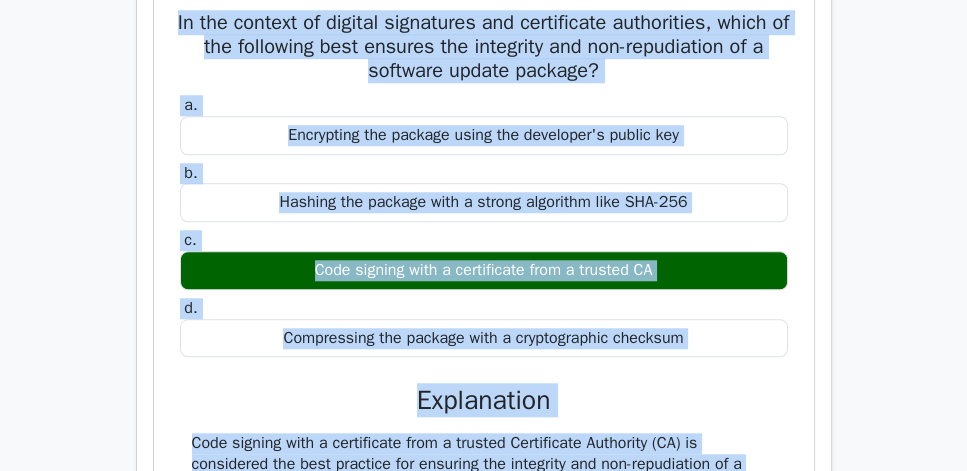 click on "In the context of digital signatures and certificate authorities, which of the following best ensures the integrity and non-repudiation of a software update package?
a.
Encrypting the package using the developer's public key
b.
c. d." at bounding box center (484, 413) 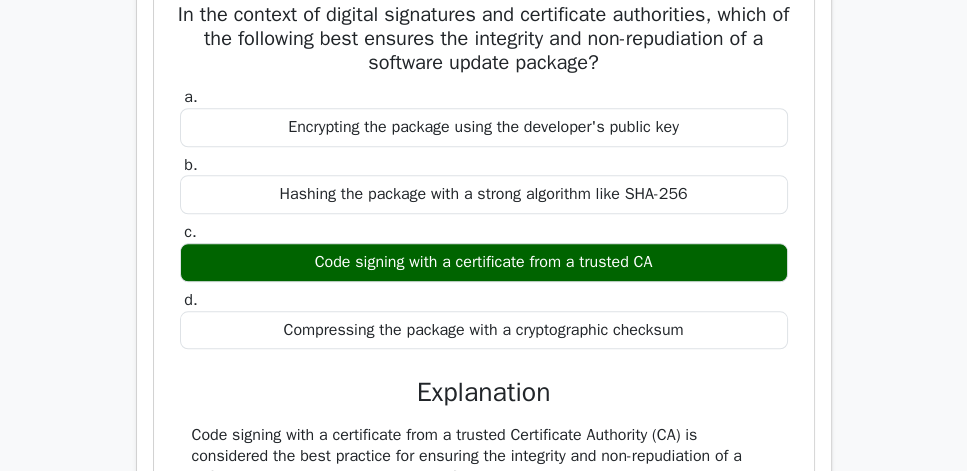 scroll, scrollTop: 1542, scrollLeft: 0, axis: vertical 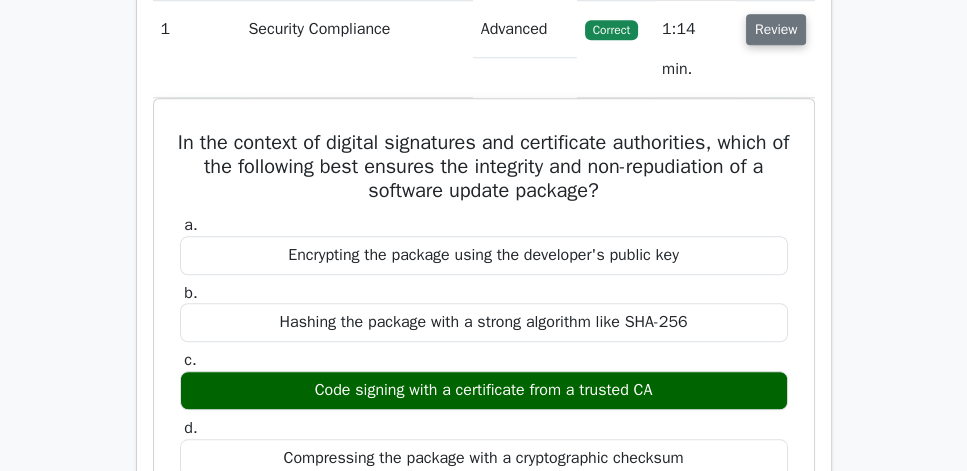 click on "Review" at bounding box center (776, 29) 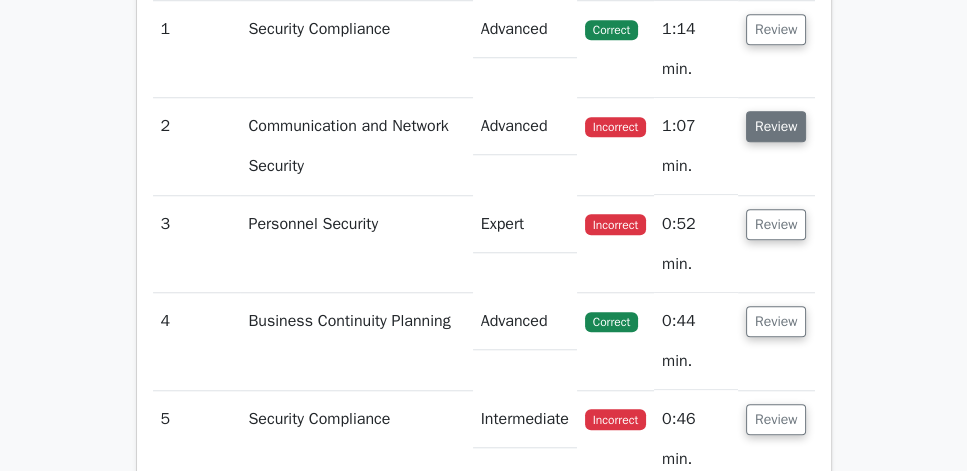 click on "Review" at bounding box center (776, 126) 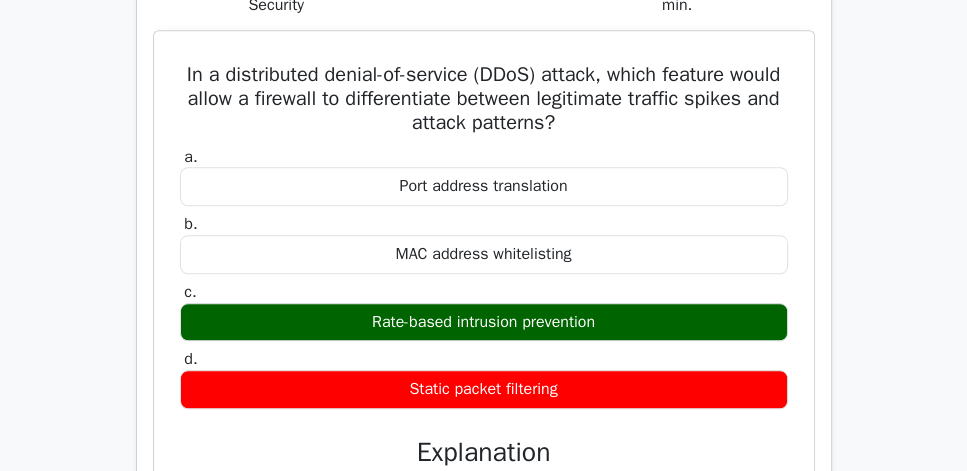 scroll, scrollTop: 1714, scrollLeft: 0, axis: vertical 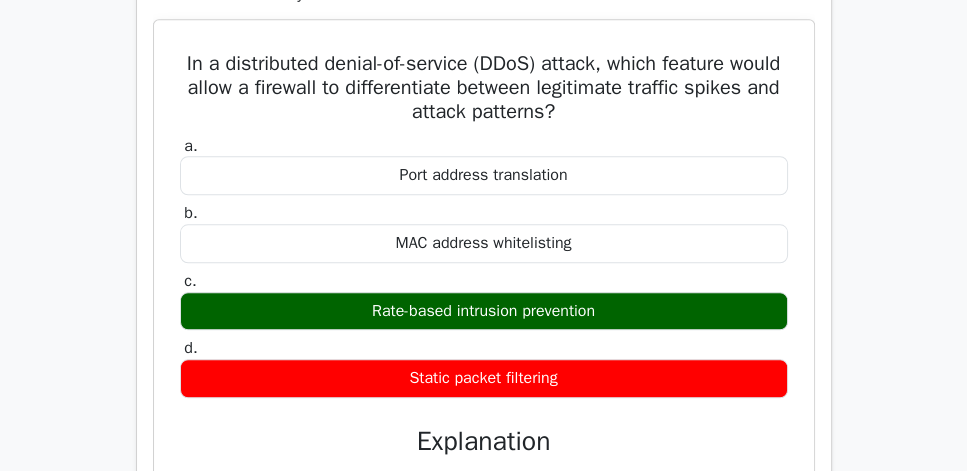 drag, startPoint x: 168, startPoint y: 79, endPoint x: 634, endPoint y: 397, distance: 564.1631 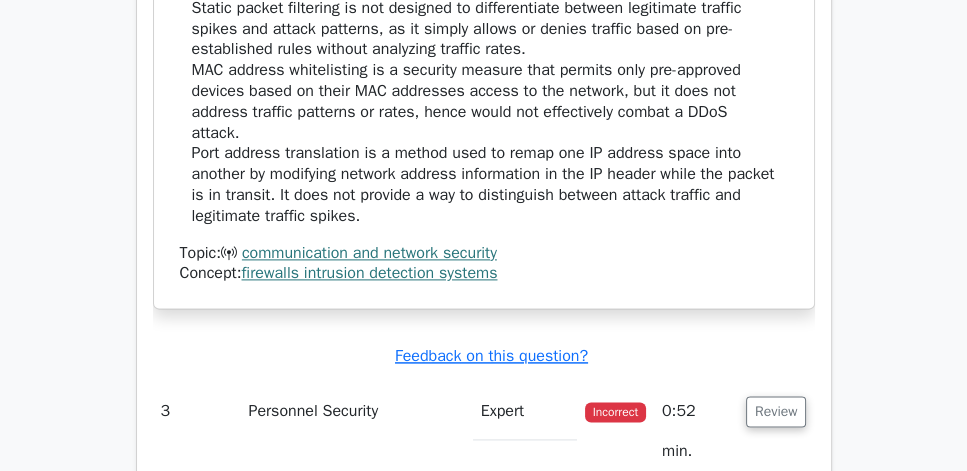 scroll, scrollTop: 2400, scrollLeft: 0, axis: vertical 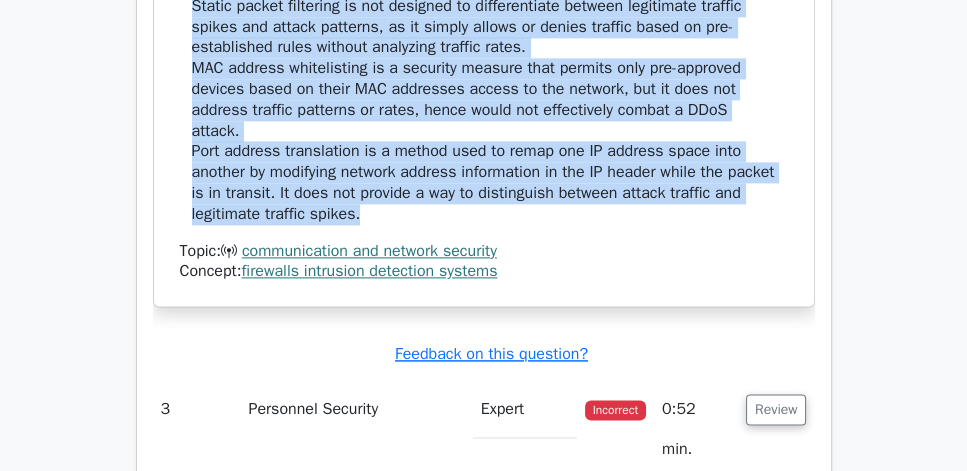 click on "Rate-based intrusion prevention is the correct answer. It is designed to detect and prevent DDoS attacks by monitoring the rate of incoming traffic and identifying abnormal traffic patterns that could indicate an attack. Unlike legitimate traffic spikes, which generally follow predictable patterns and remain within normal rates of network activity, DDoS attacks typically generate an overwhelming volume of traffic in a short period, often from multiple sources. Rate-based intrusion prevention systems can identify these anomalies and allow the firewall to respond accordingly, either by blocking the malicious traffic or by implementing throttling mechanisms to maintain the availability of the network services. Static packet filtering is not designed to differentiate between legitimate traffic spikes and attack patterns, as it simply allows or denies traffic based on pre-established rules without analyzing traffic rates." at bounding box center (484, 6) 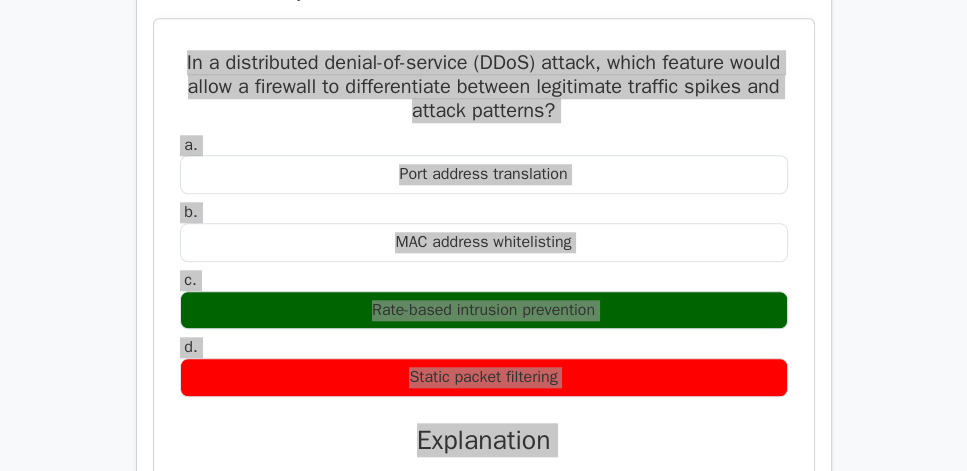 scroll, scrollTop: 1714, scrollLeft: 0, axis: vertical 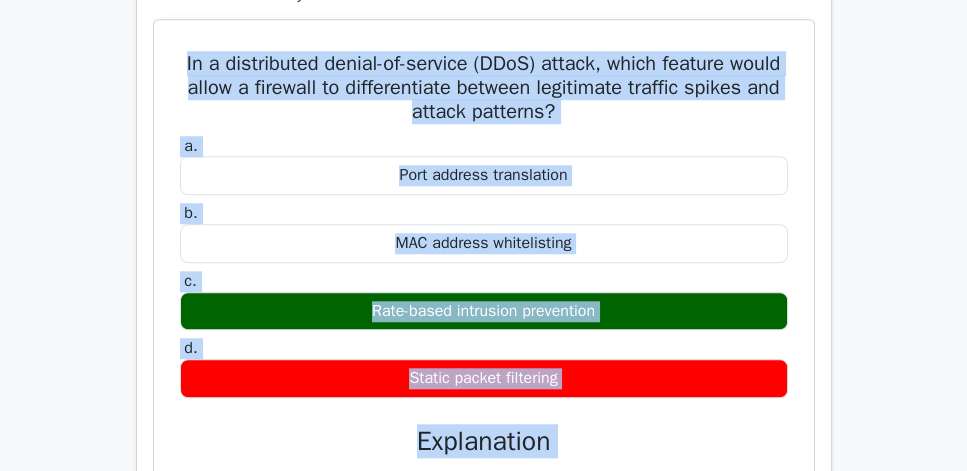 click on "b.
MAC address whitelisting" at bounding box center [484, 233] 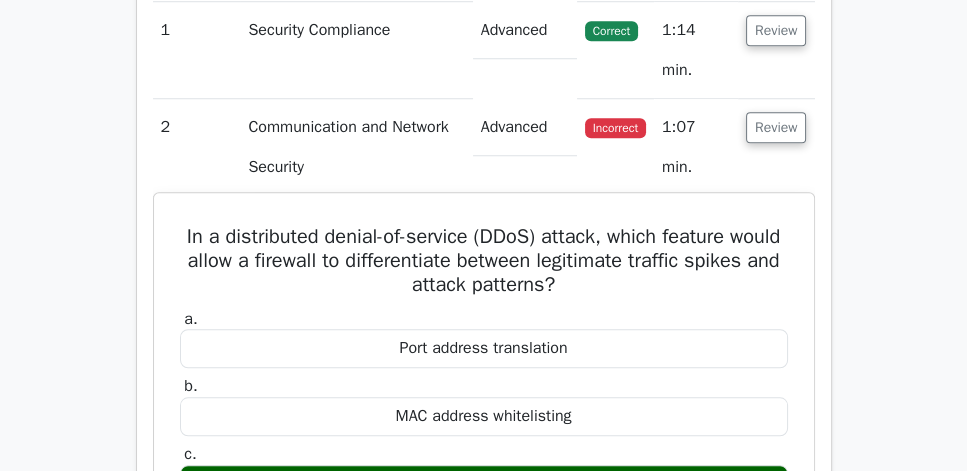 scroll, scrollTop: 1485, scrollLeft: 0, axis: vertical 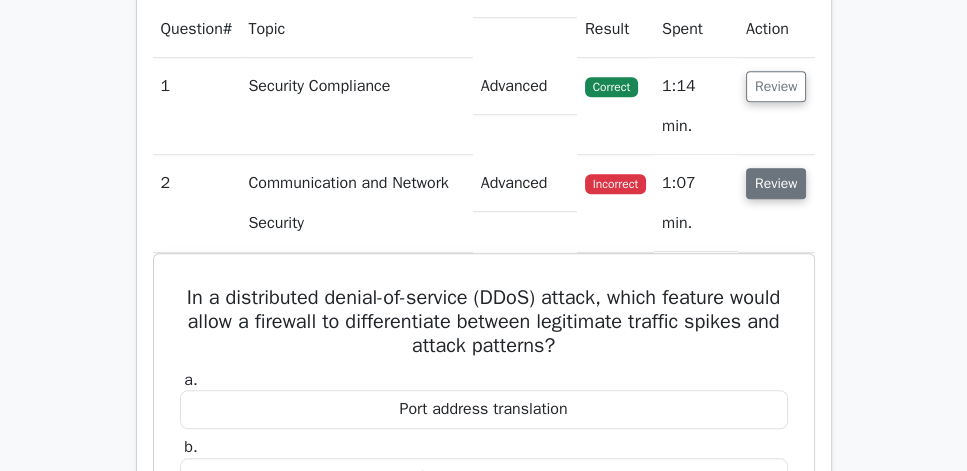click on "Review" at bounding box center (776, 183) 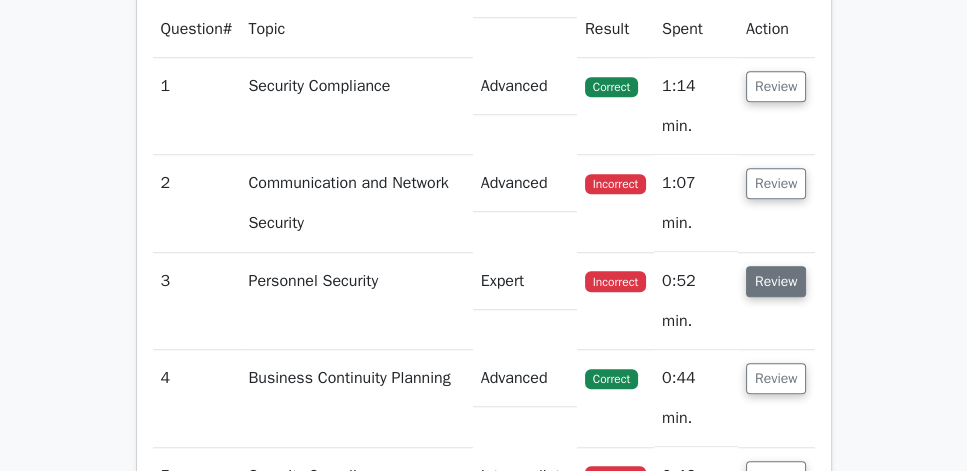 click on "Review" at bounding box center [776, 281] 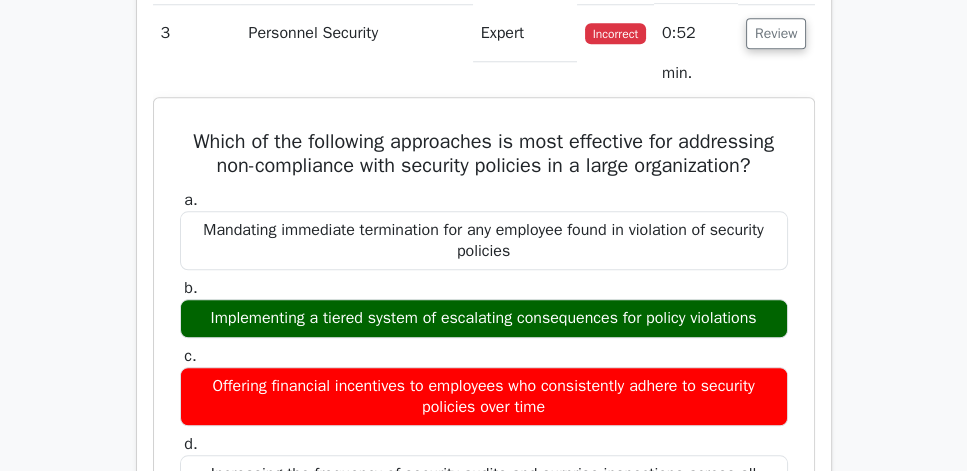 scroll, scrollTop: 1771, scrollLeft: 0, axis: vertical 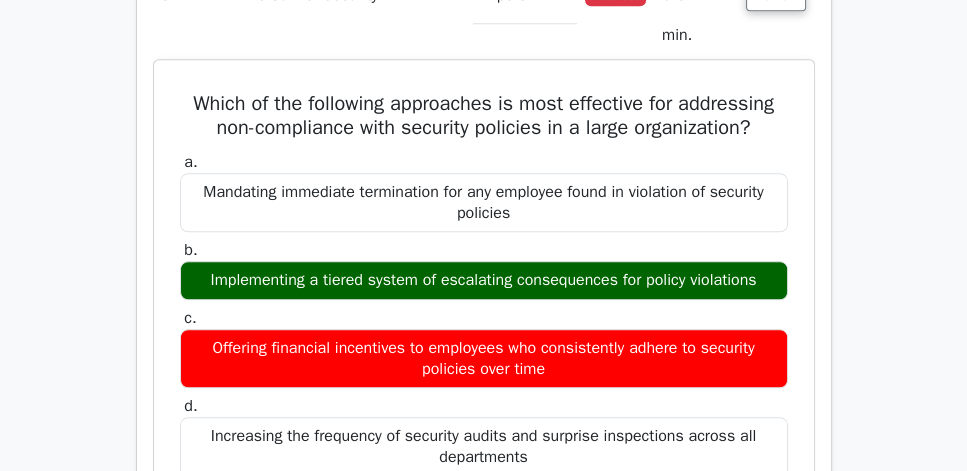 drag, startPoint x: 183, startPoint y: 124, endPoint x: 633, endPoint y: 367, distance: 511.4186 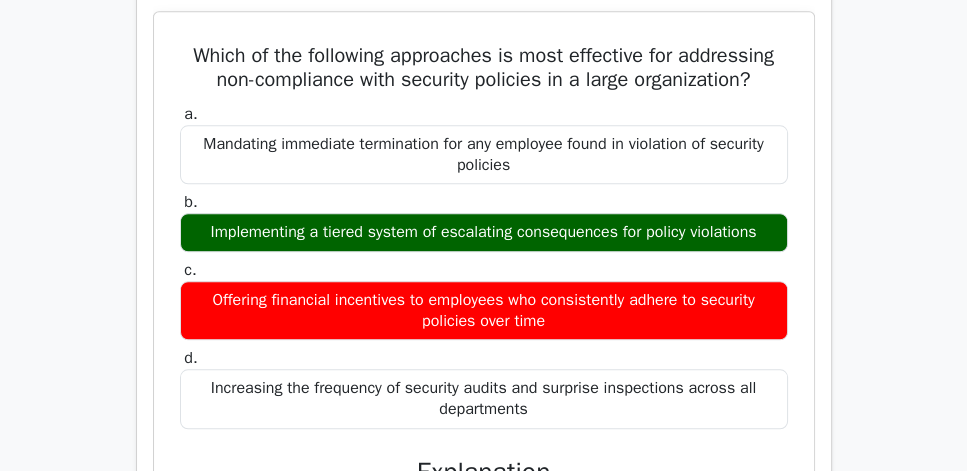 scroll, scrollTop: 2000, scrollLeft: 0, axis: vertical 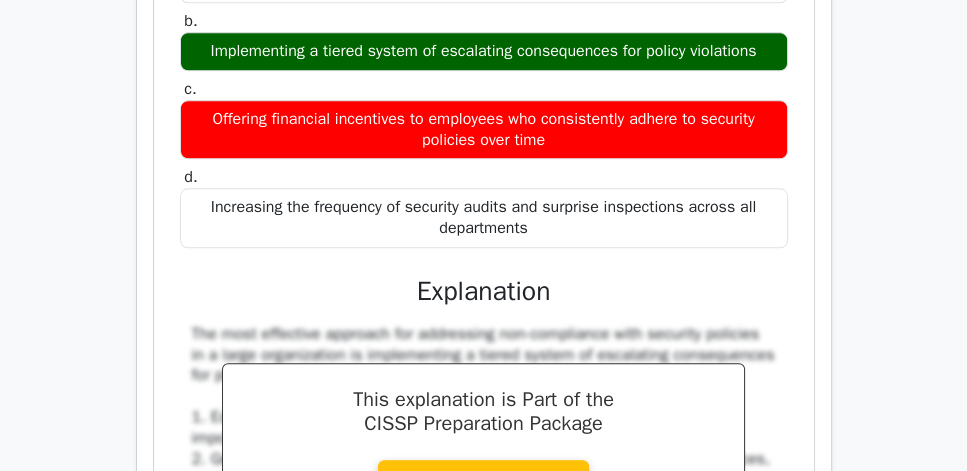 click on "Increasing the frequency of security audits and surprise inspections across all departments" at bounding box center [484, 218] 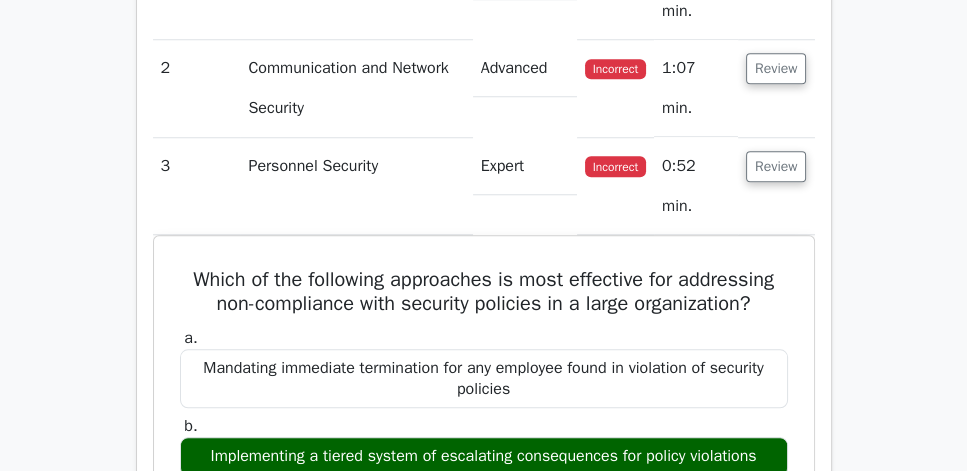 scroll, scrollTop: 1600, scrollLeft: 0, axis: vertical 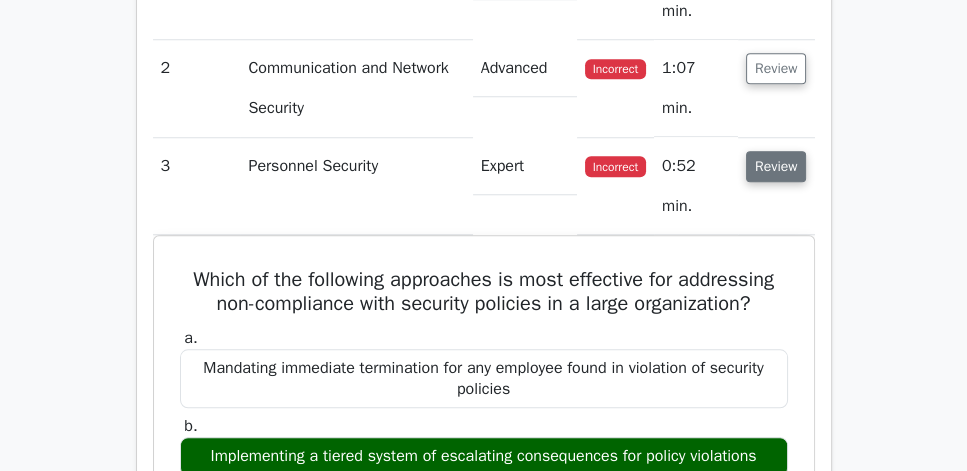 click on "Review" at bounding box center (776, 166) 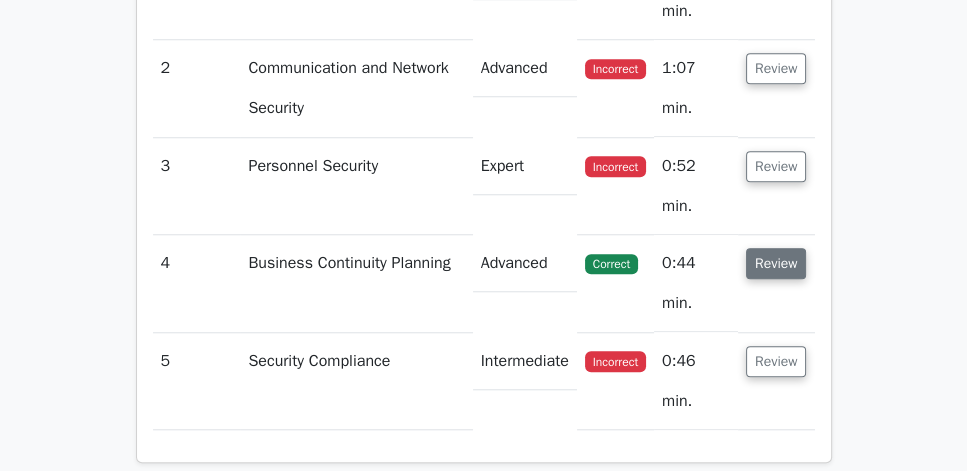 click on "Review" at bounding box center [776, 263] 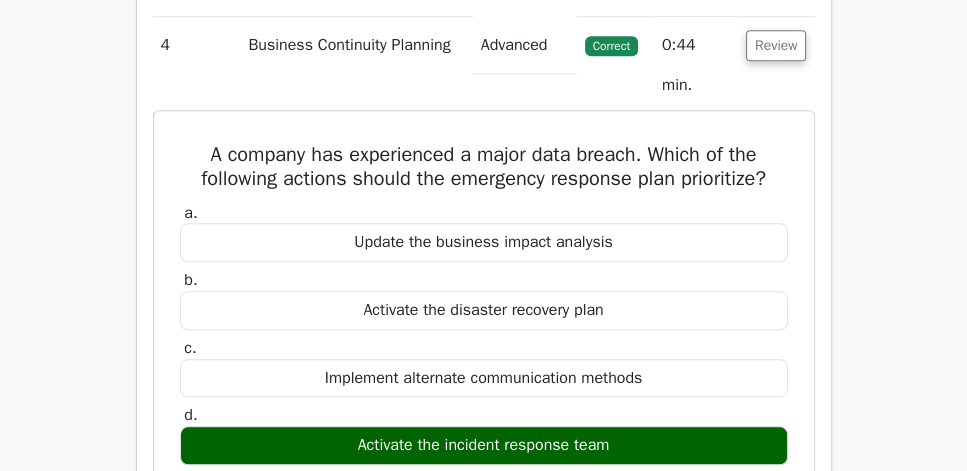 scroll, scrollTop: 1828, scrollLeft: 0, axis: vertical 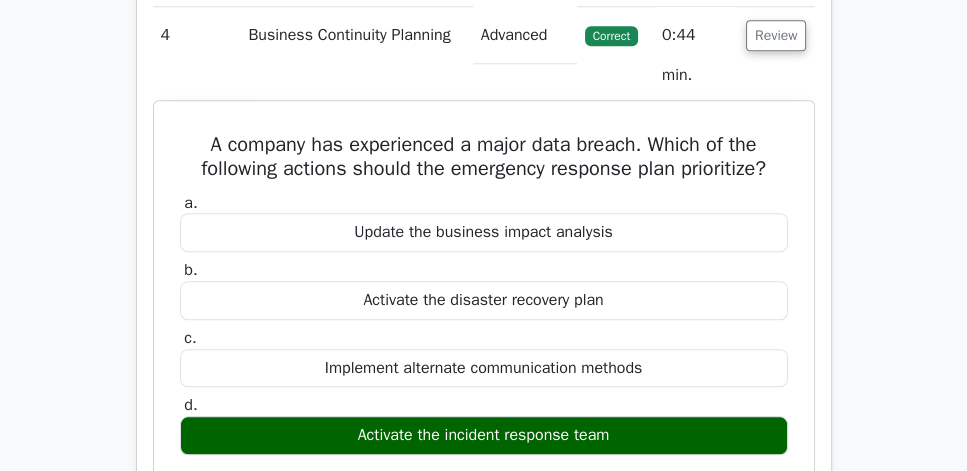 drag, startPoint x: 177, startPoint y: 161, endPoint x: 660, endPoint y: 413, distance: 544.7871 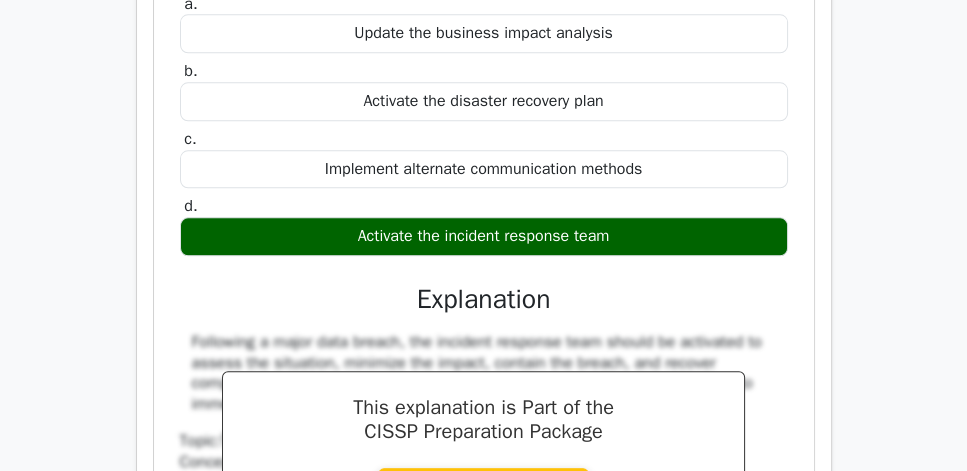 scroll, scrollTop: 2057, scrollLeft: 0, axis: vertical 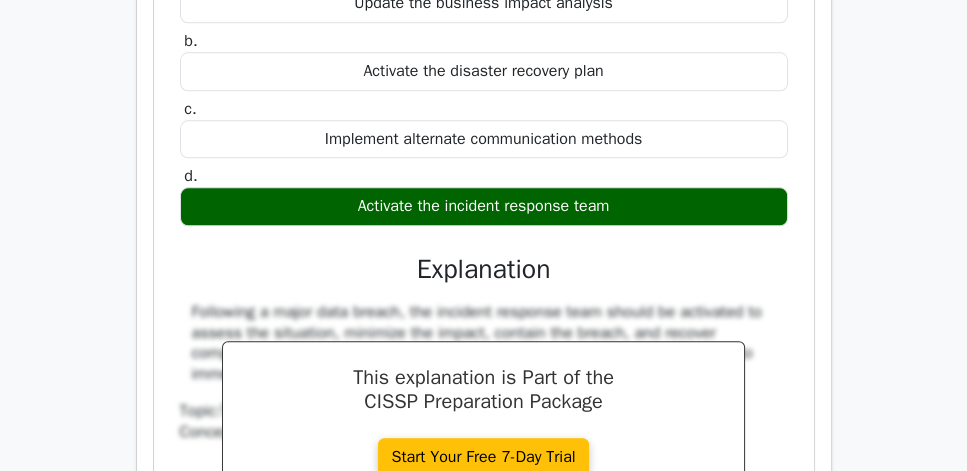 click on "Activate the incident response team" at bounding box center (484, 206) 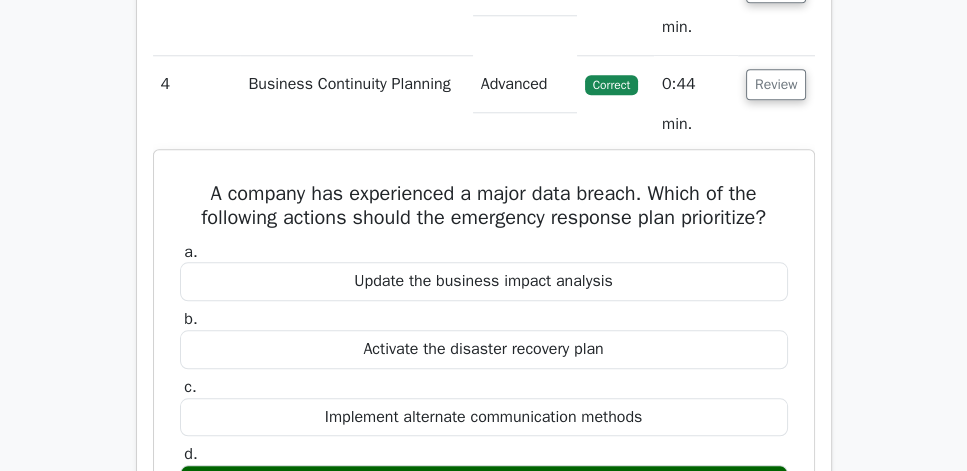 scroll, scrollTop: 1771, scrollLeft: 0, axis: vertical 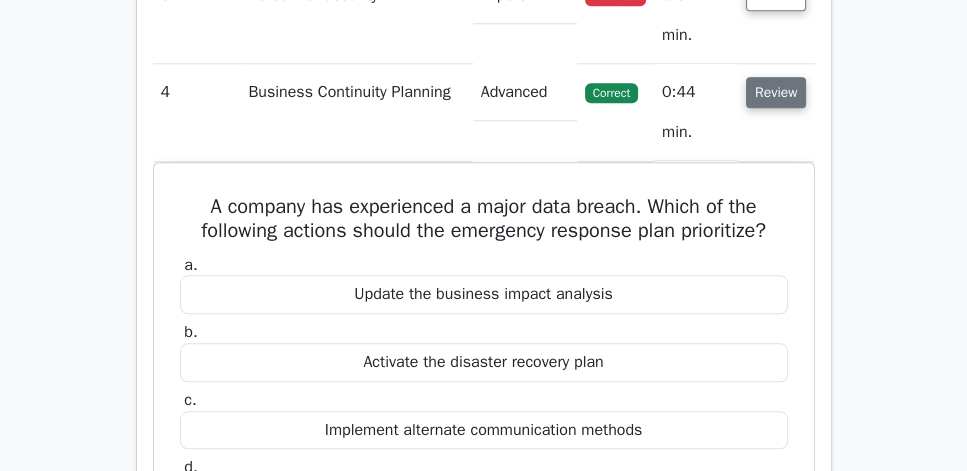 click on "Review" at bounding box center [776, 92] 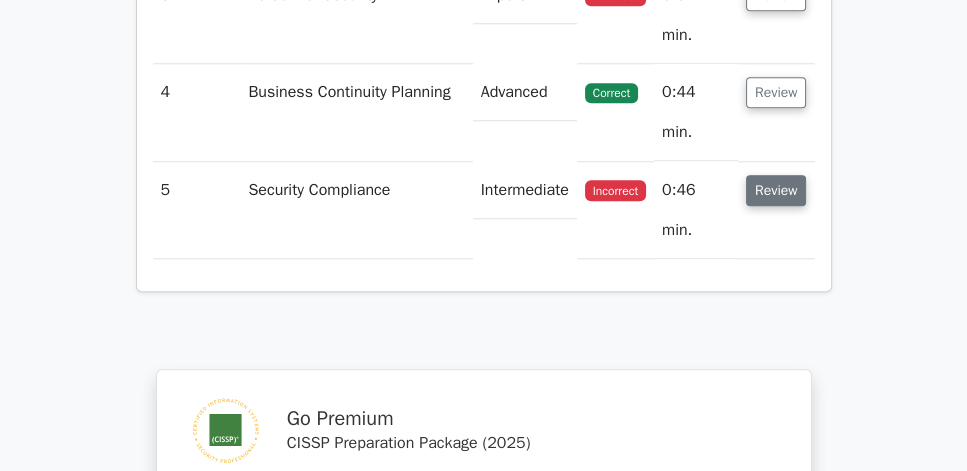 click on "Review" at bounding box center (776, 190) 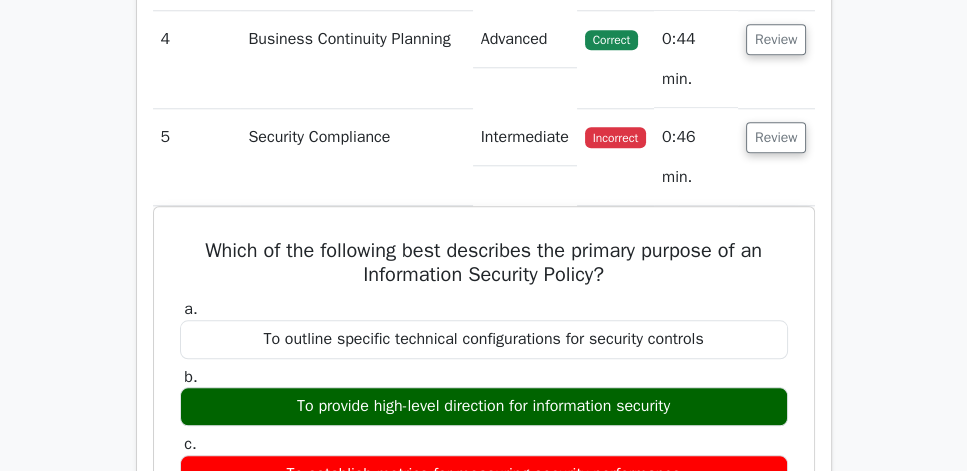 scroll, scrollTop: 1942, scrollLeft: 0, axis: vertical 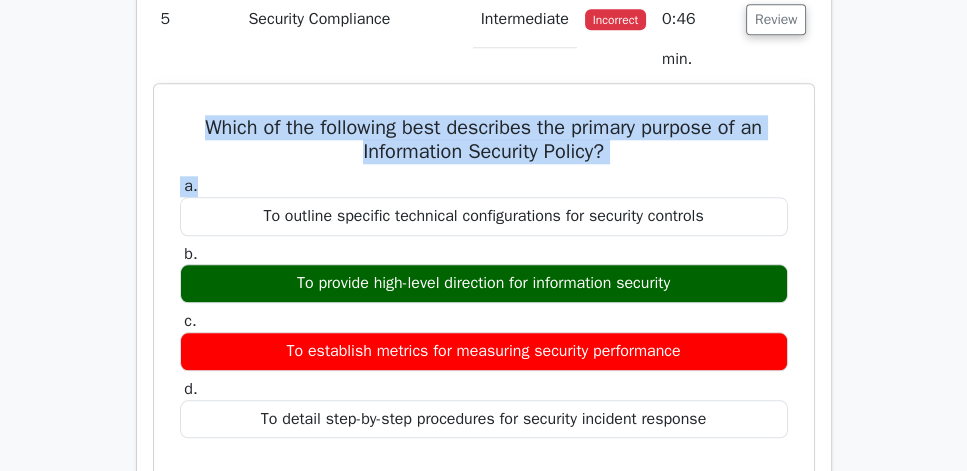 drag, startPoint x: 165, startPoint y: 145, endPoint x: 564, endPoint y: 206, distance: 403.636 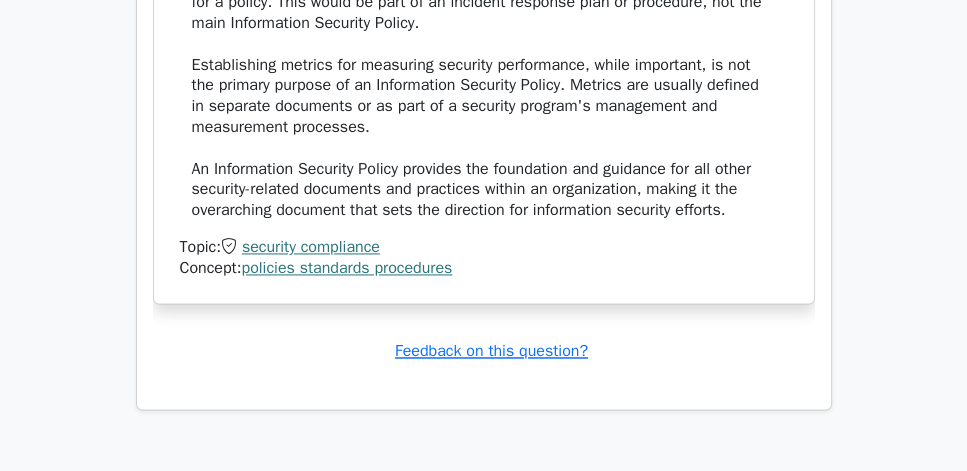 scroll, scrollTop: 2800, scrollLeft: 0, axis: vertical 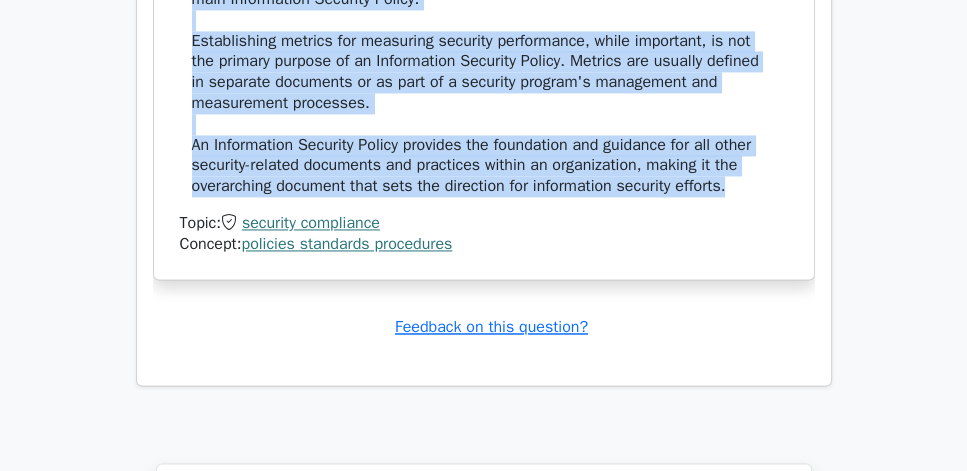click on "The primary purpose of an Information Security Policy is to provide high-level direction for information security within an organization. This is the correct answer because: 1. It sets the overall tone and direction for security practices. 2. It communicates management's commitment to information security. 3. It provides a framework for implementing security measures across the organization. The other options are incorrect for the following reasons: Outlining specific technical configurations is too detailed for a policy. This is typically found in standards or procedures, not in a high-level policy document. Detailing step-by-step procedures for security incident response is also too specific for a policy. This would be part of an incident response plan or procedure, not the main Information Security Policy." at bounding box center [484, -74] 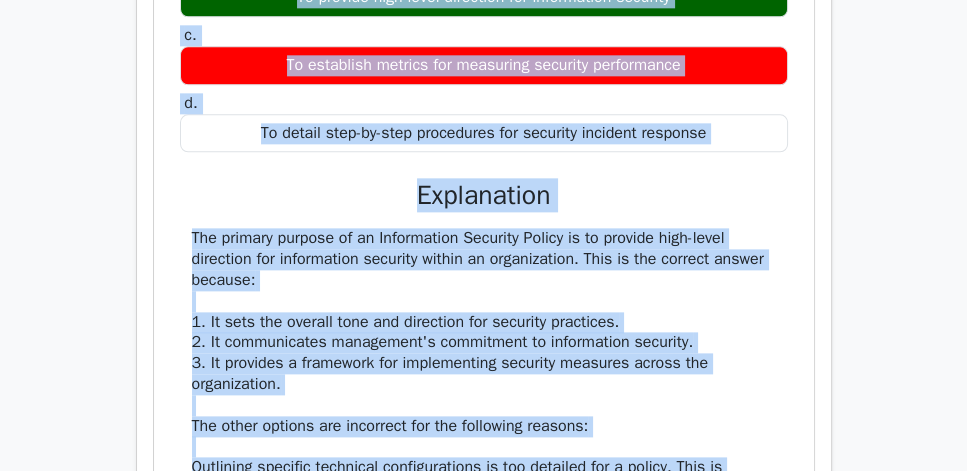 scroll, scrollTop: 2000, scrollLeft: 0, axis: vertical 